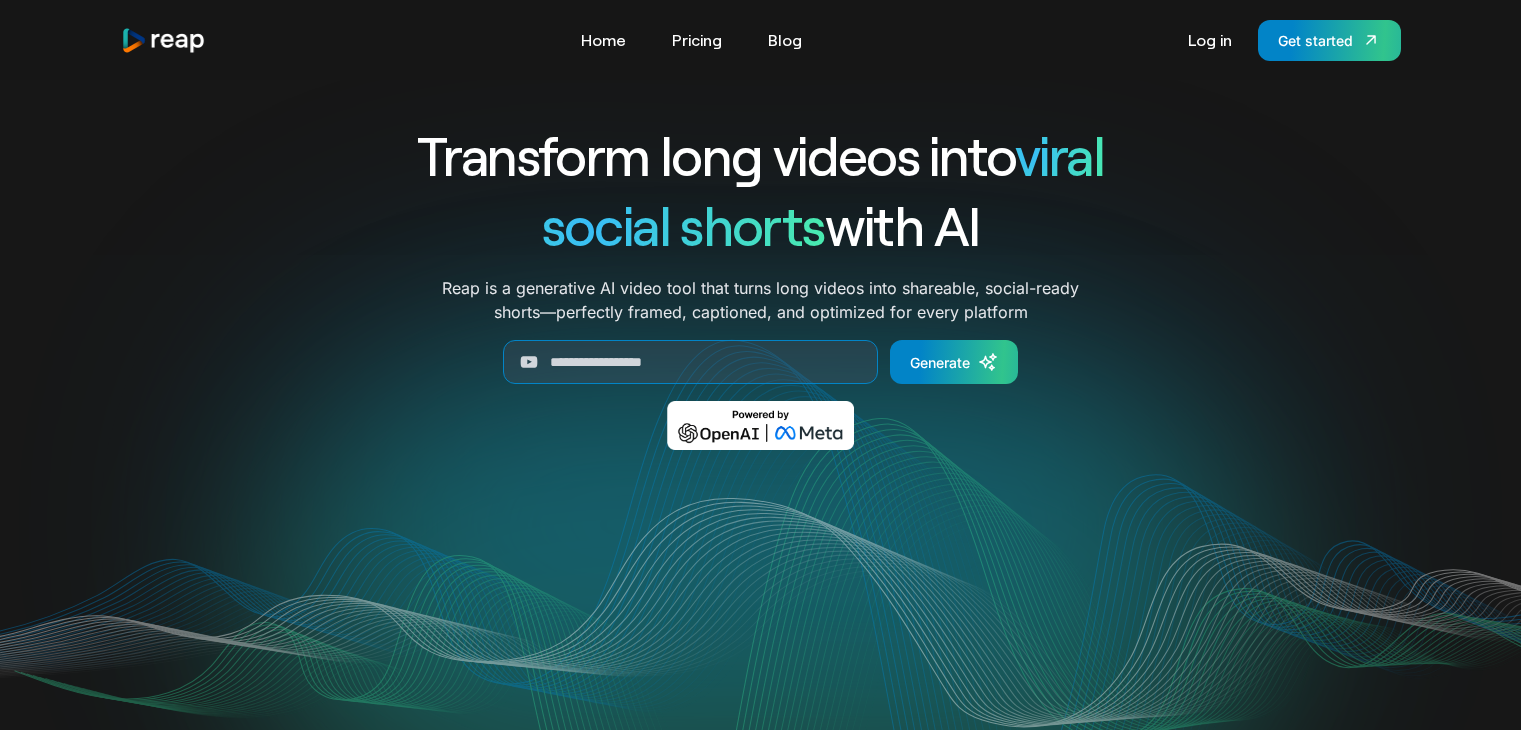 scroll, scrollTop: 0, scrollLeft: 0, axis: both 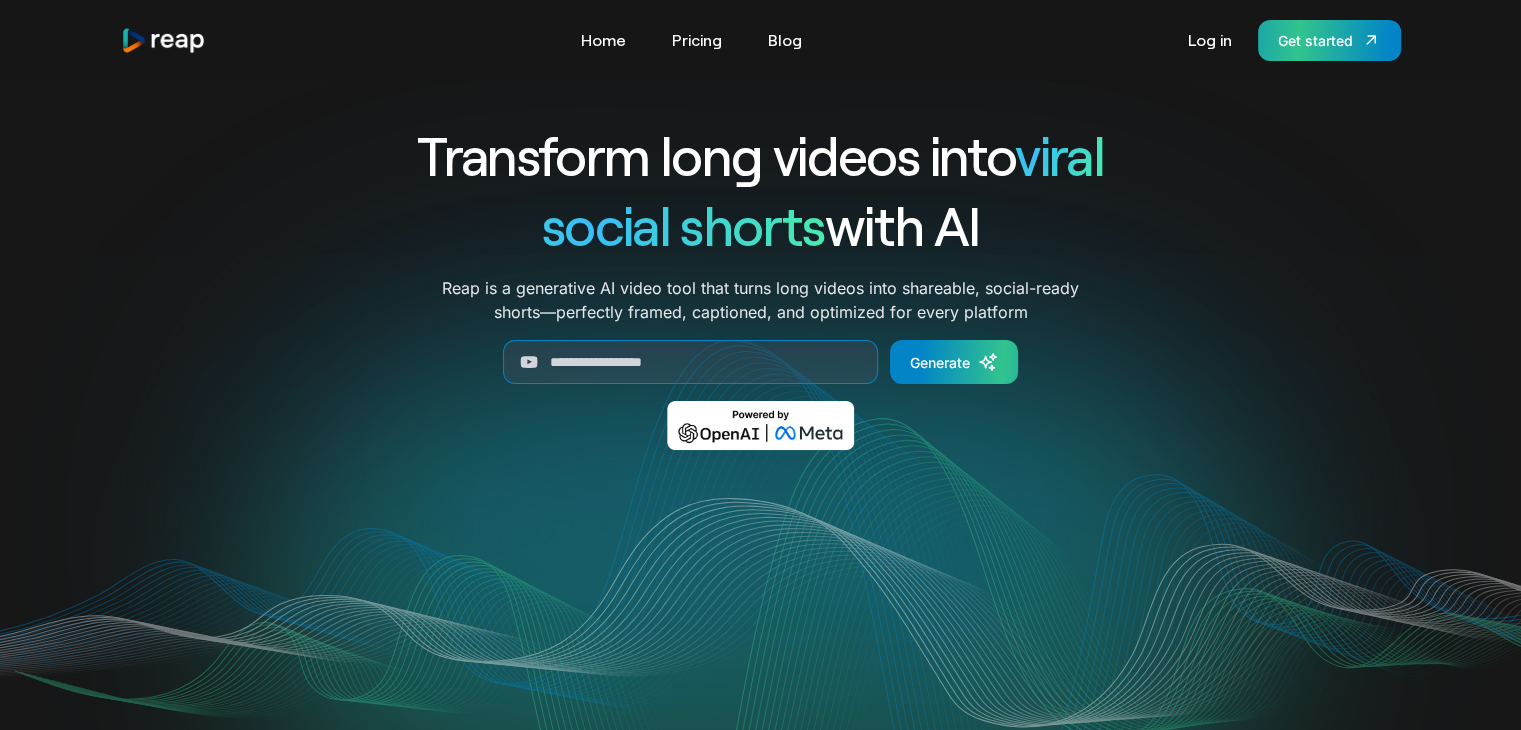 click on "Get started" at bounding box center (1315, 40) 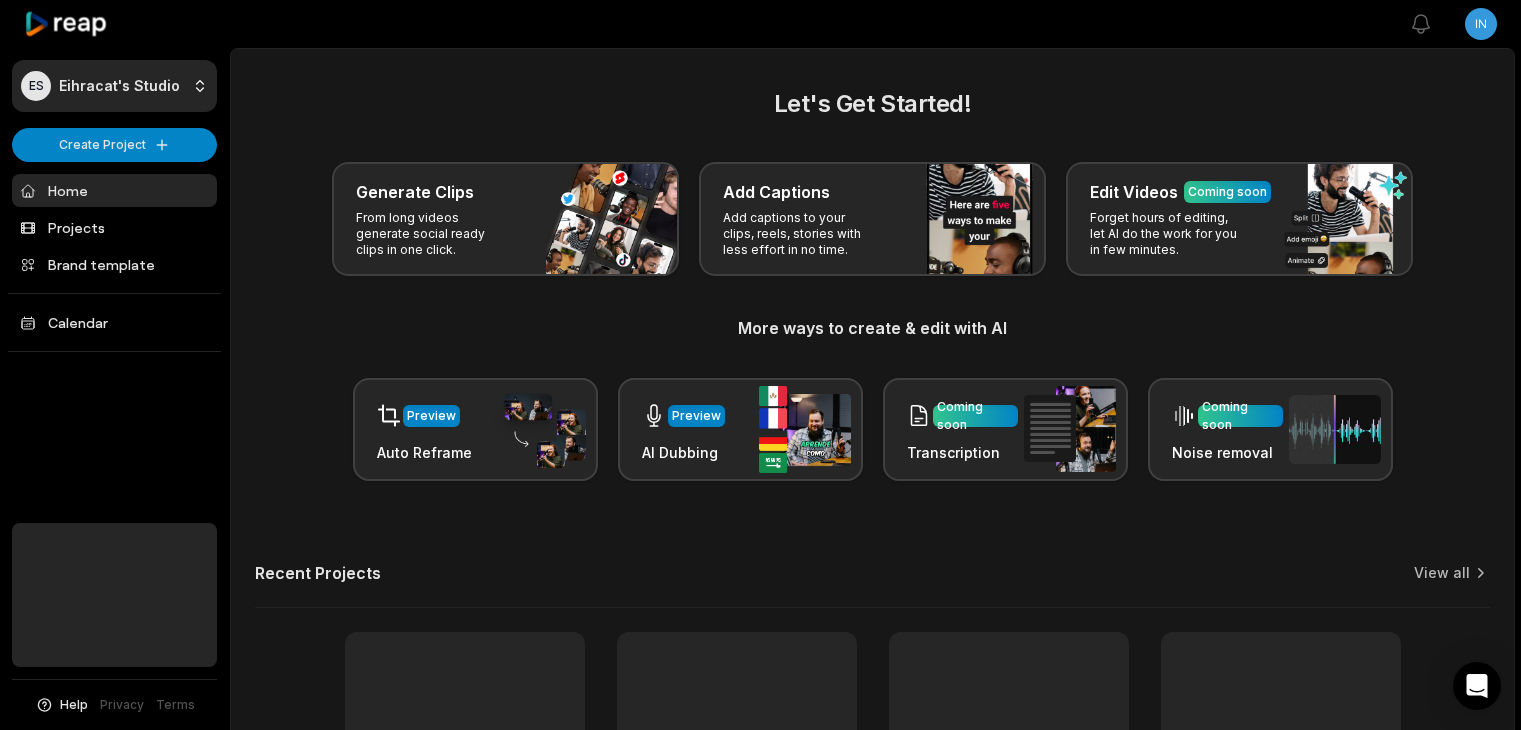 scroll, scrollTop: 0, scrollLeft: 0, axis: both 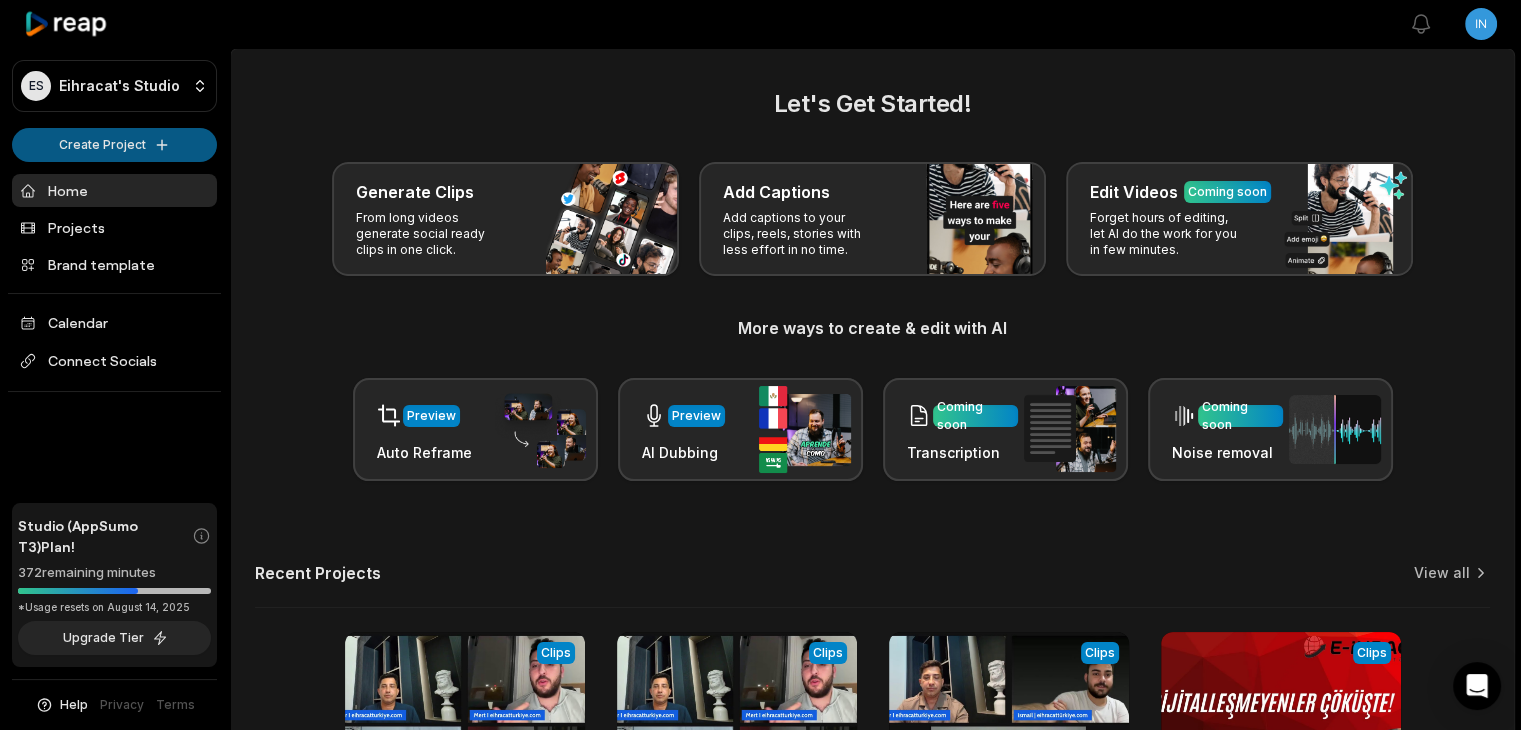 click on "ES Eihracat's Studio Create Project Home Projects Brand template Calendar Connect Socials Studio (AppSumo T3)  Plan! 372  remaining minutes *Usage resets on [DATE], [YEAR] Upgrade Tier Help Privacy Terms Open sidebar View notifications Open user menu   Let's Get Started! Generate Clips From long videos generate social ready clips in one click. Add Captions Add captions to your clips, reels, stories with less effort in no time. Edit Videos Coming soon Forget hours of editing, let AI do the work for you in few minutes. More ways to create & edit with AI Preview Auto Reframe Preview AI Dubbing Coming soon Transcription Coming soon Noise removal Recent Projects View all View Clips Clips 01:25:10 KAZANANLARDAN OLMAK İÇİN 4 [DATE]TA BAŞLIYORUZ! Open options 2 days ago View Clips Clips 01:25:10 KAZANANLARDAN OLMAK İÇİN 4 [DATE]TA BAŞLIYORUZ! Open options 3 days ago View Clips Clips 57:35 İLERİ SATIŞ TEKNİKLERİNİ KONUŞUYORUZ Open options 3 days ago View Clips Clips 05:59 Open options 16 days ago" at bounding box center (760, 365) 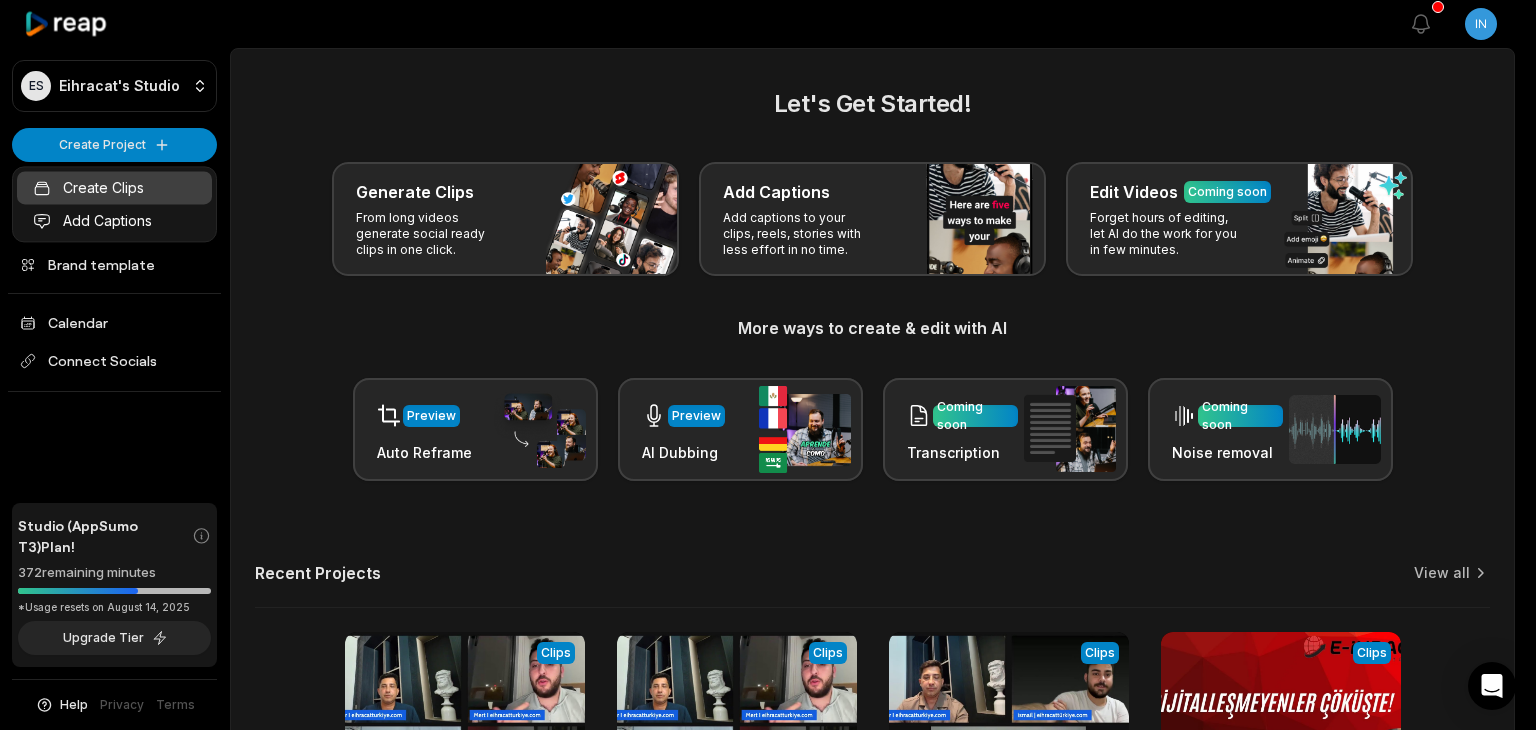 click on "Create Clips" at bounding box center (114, 187) 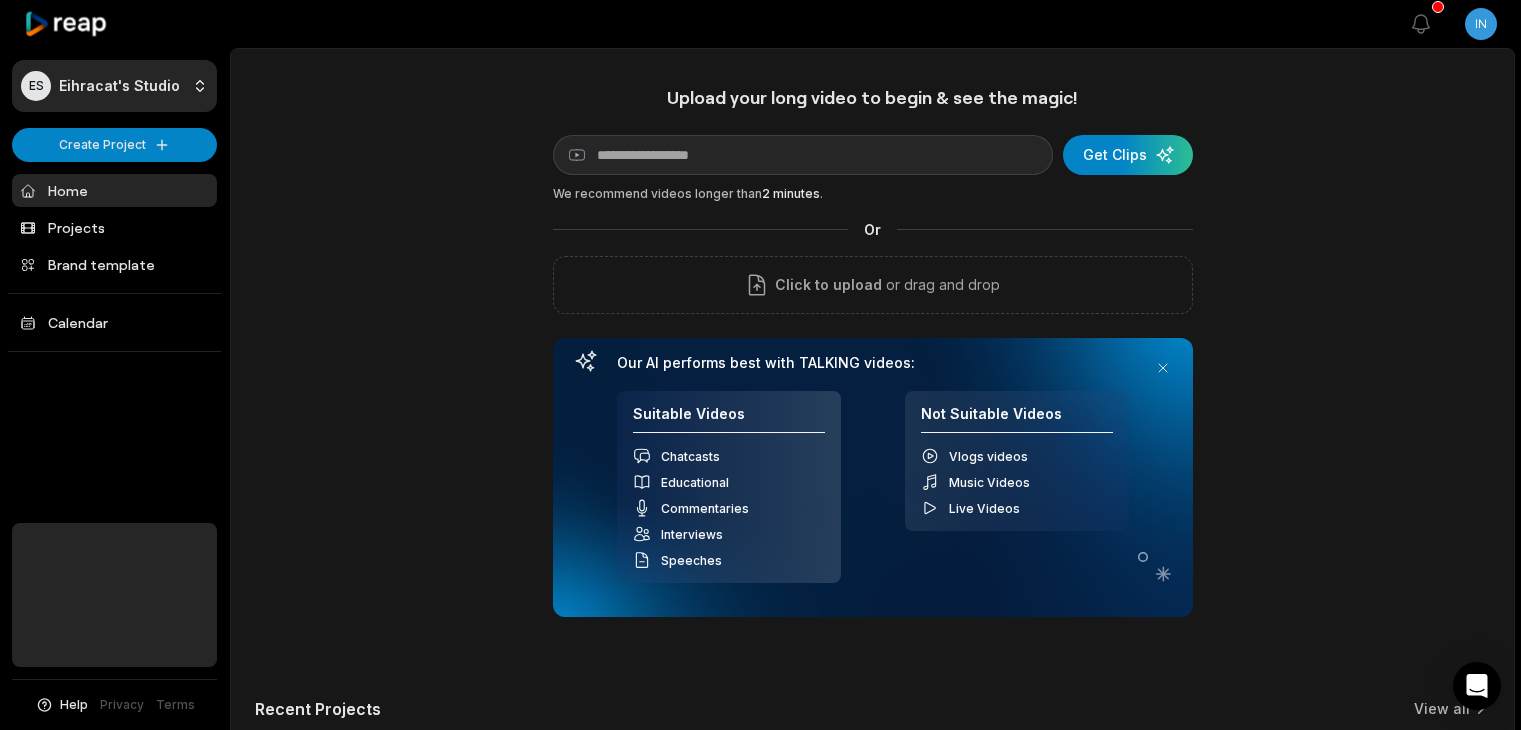 scroll, scrollTop: 0, scrollLeft: 0, axis: both 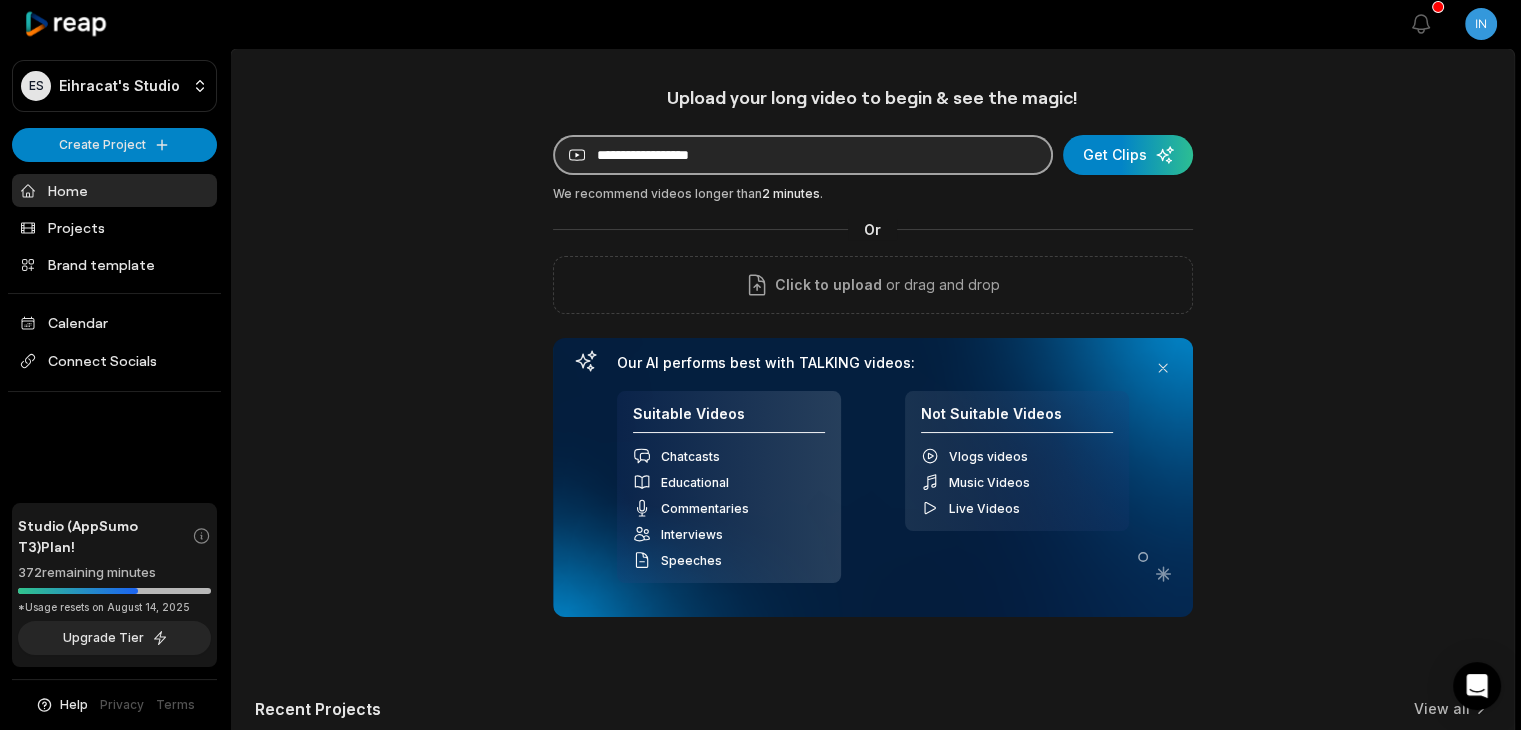 click at bounding box center (803, 155) 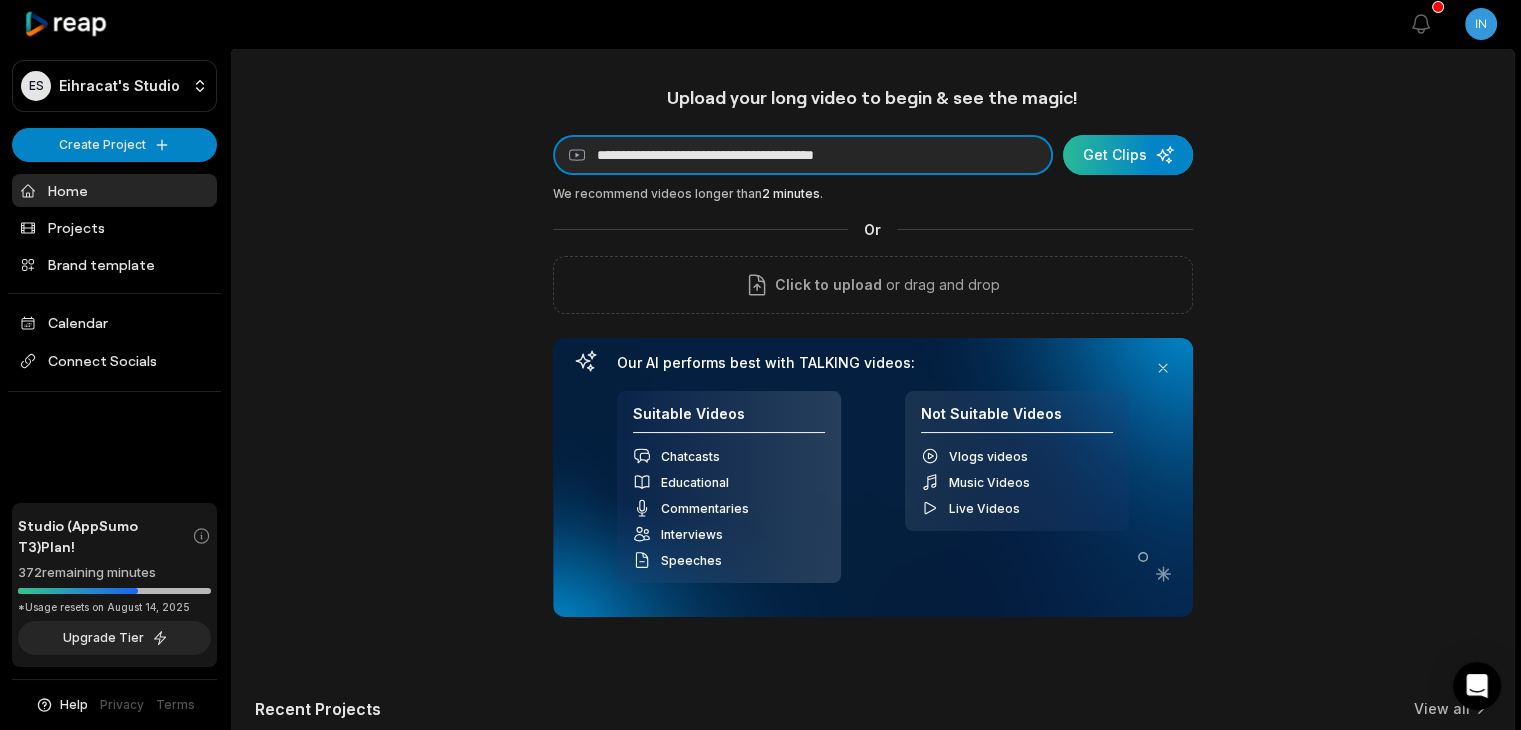 type on "**********" 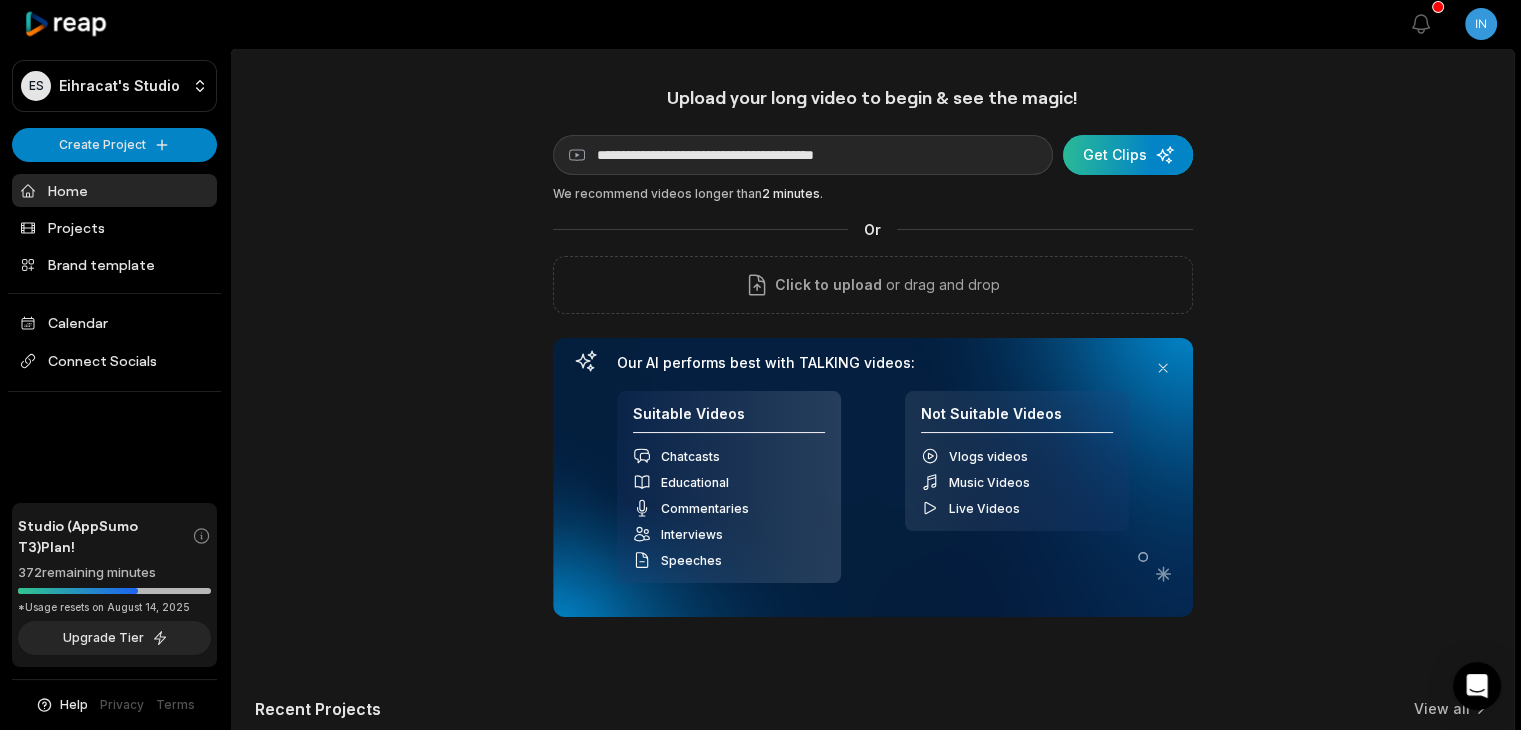 click at bounding box center (1128, 155) 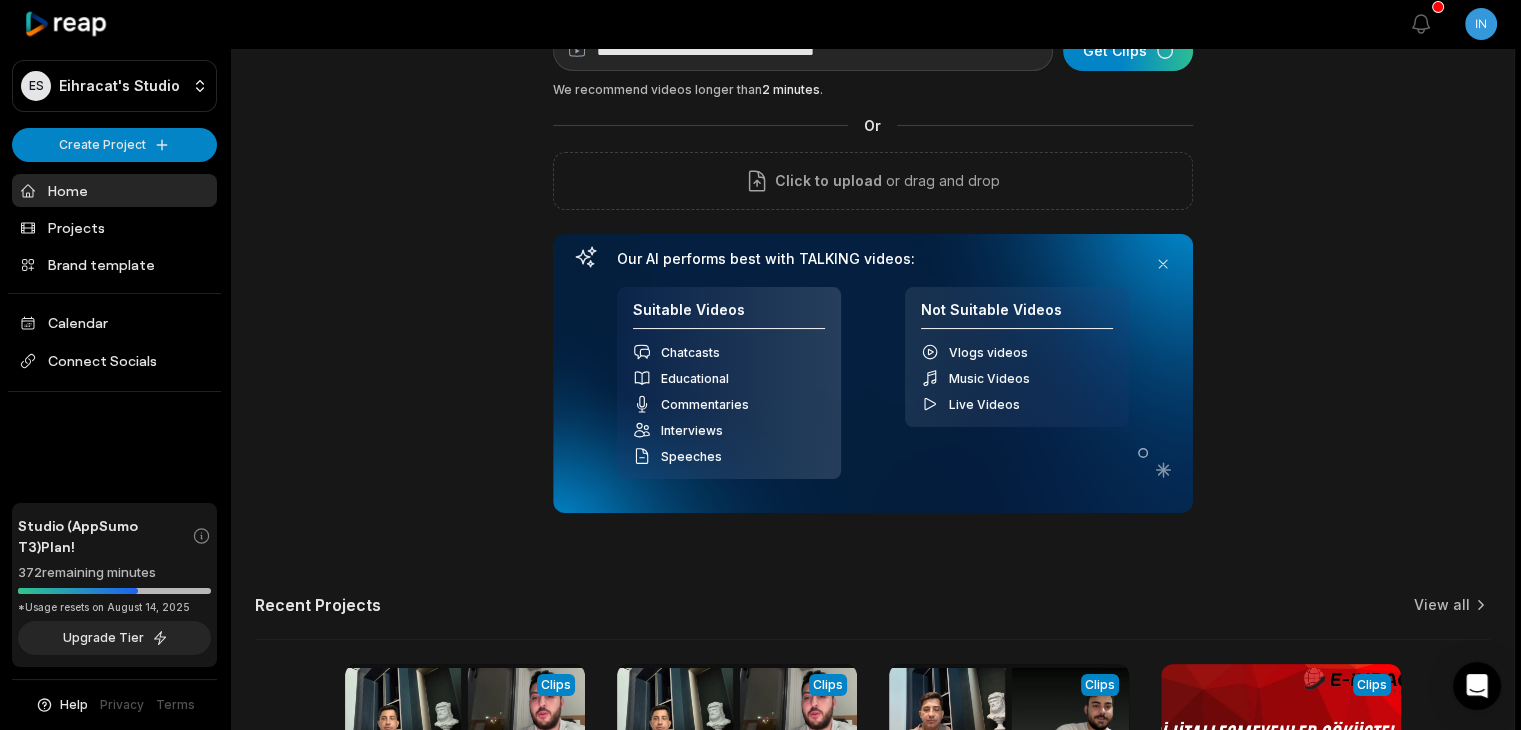 scroll, scrollTop: 0, scrollLeft: 0, axis: both 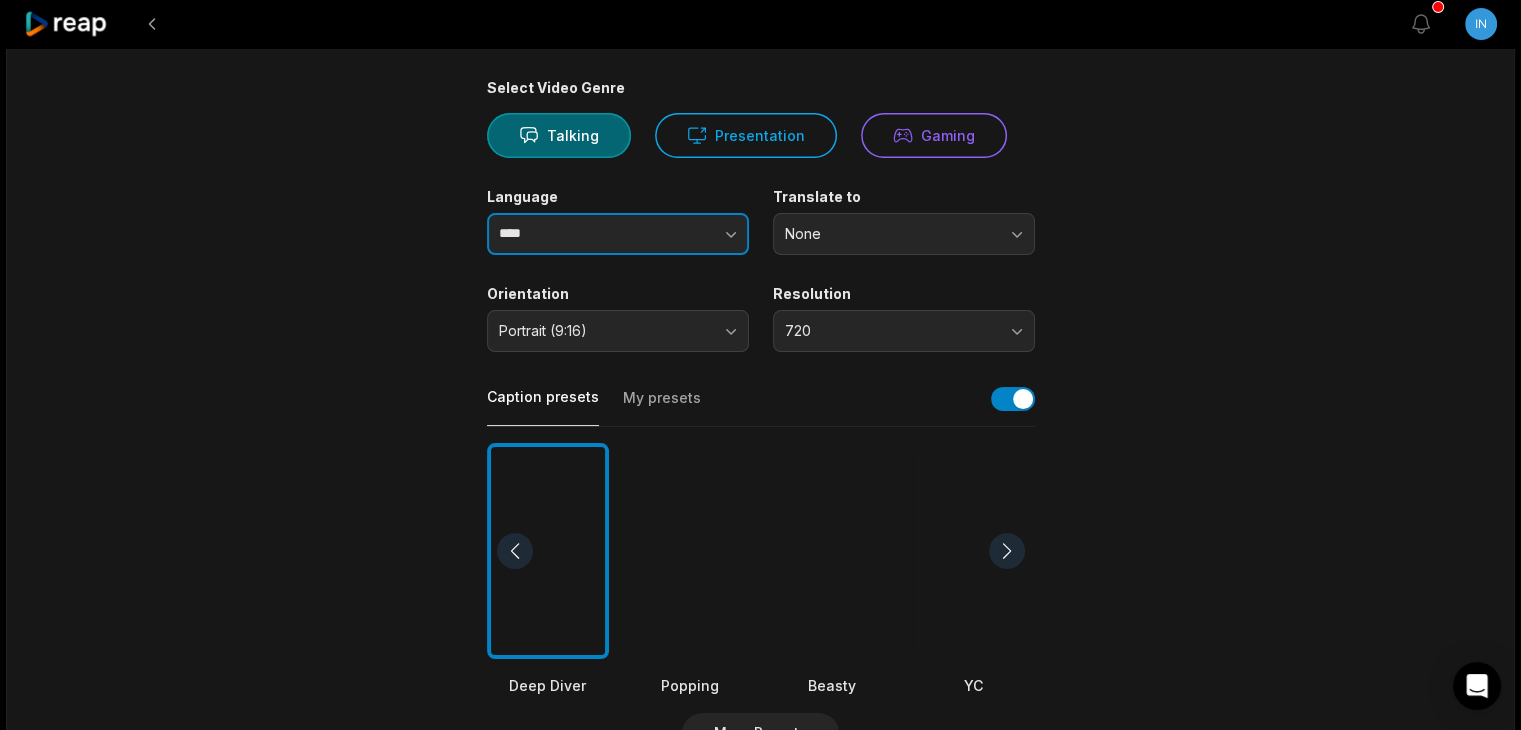 click at bounding box center (691, 234) 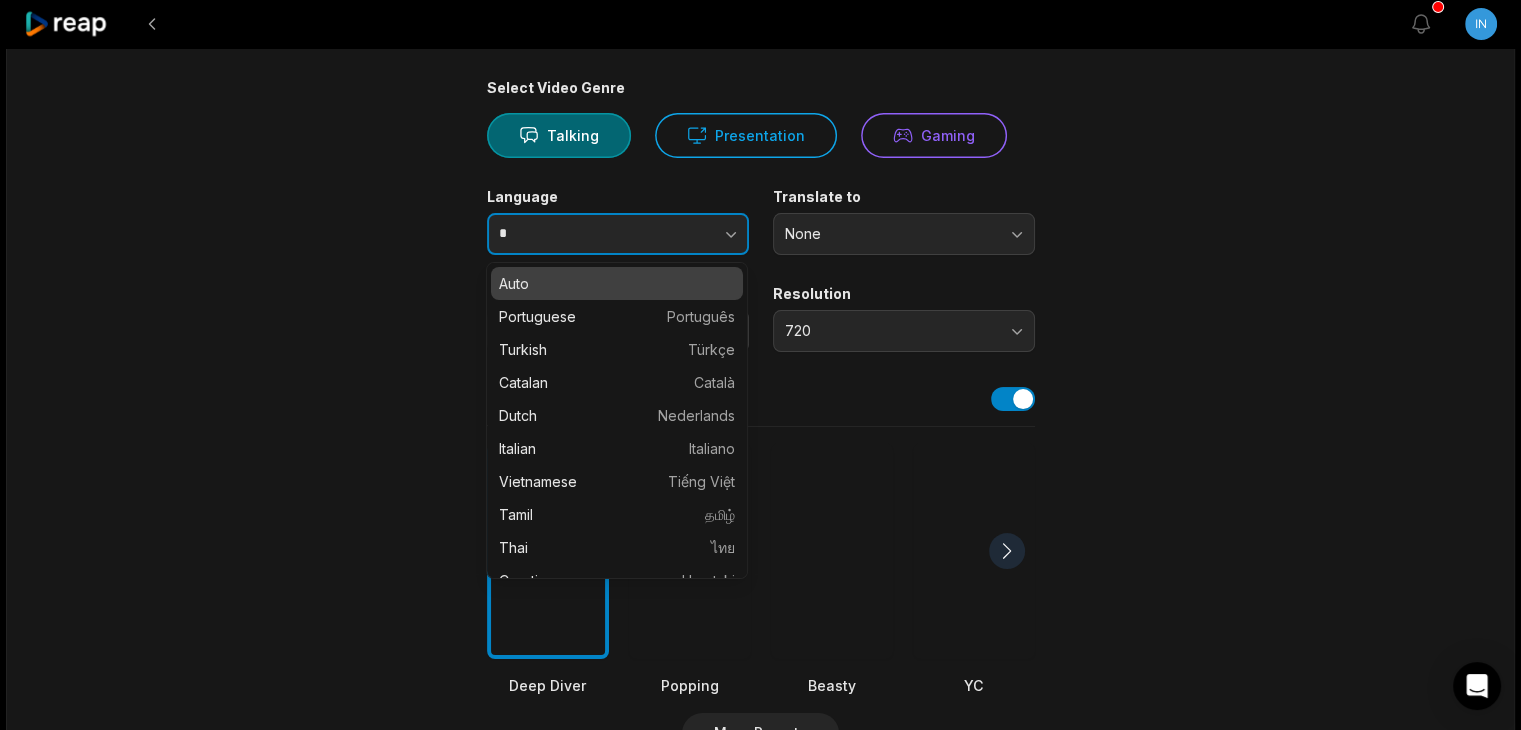 type on "*******" 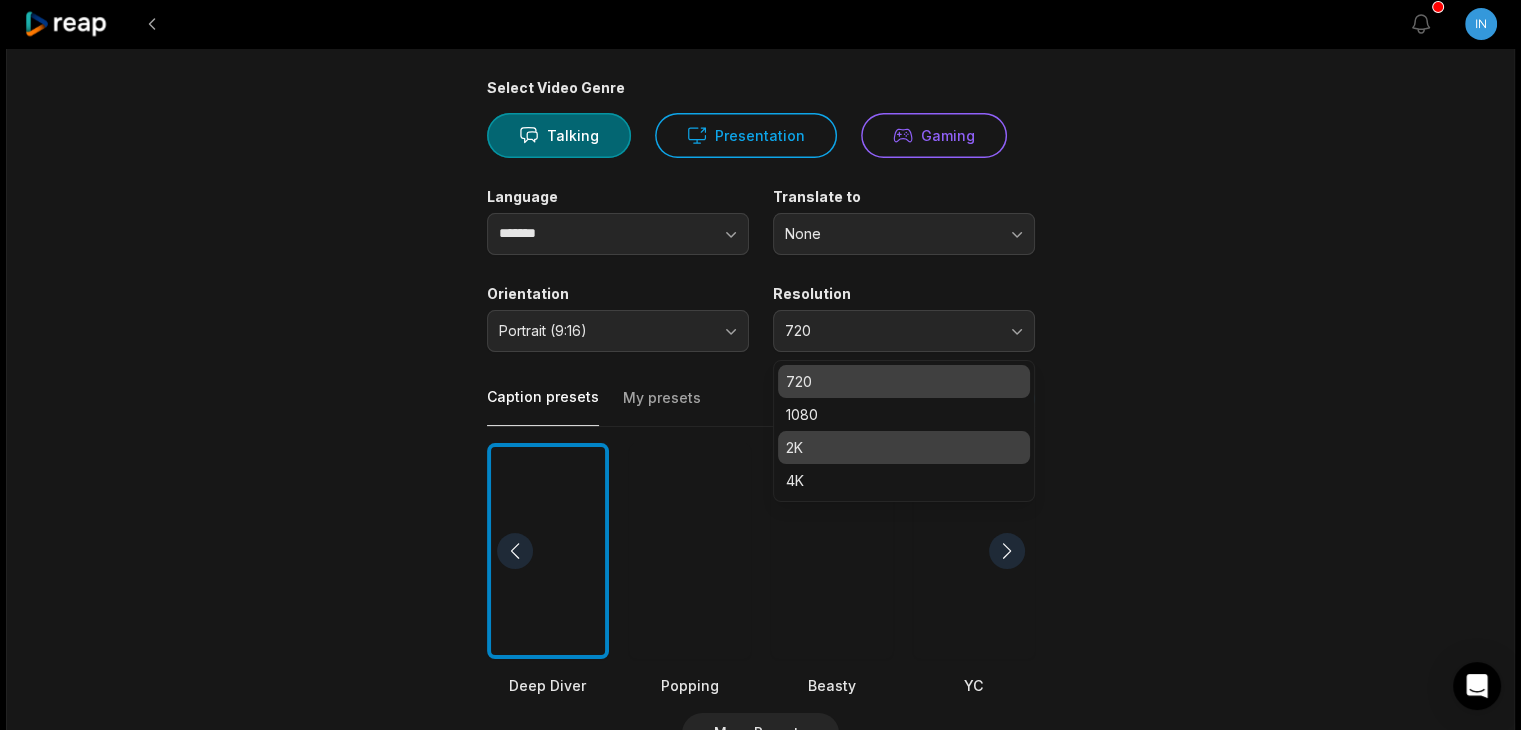 click on "2K" at bounding box center [904, 447] 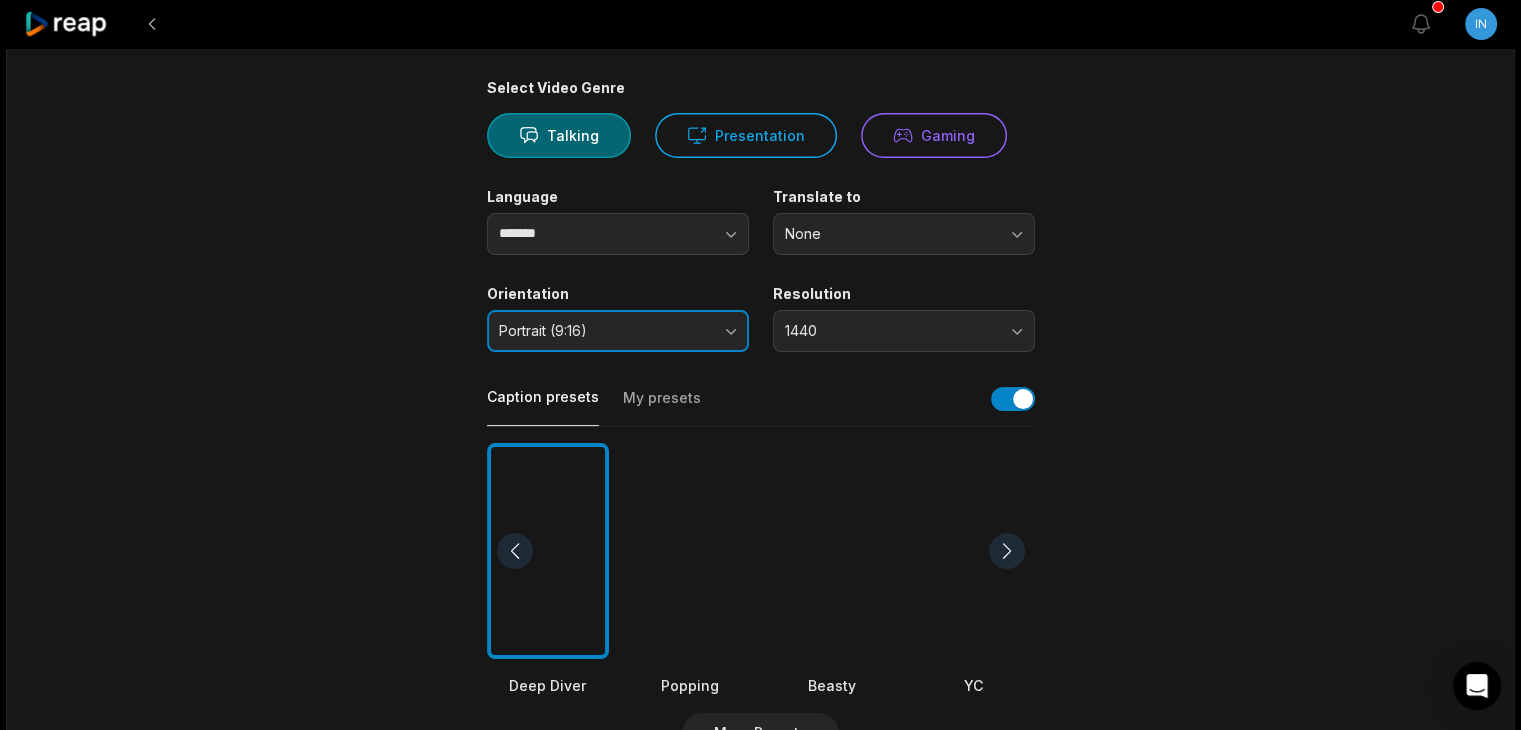 click on "Portrait (9:16)" at bounding box center (604, 331) 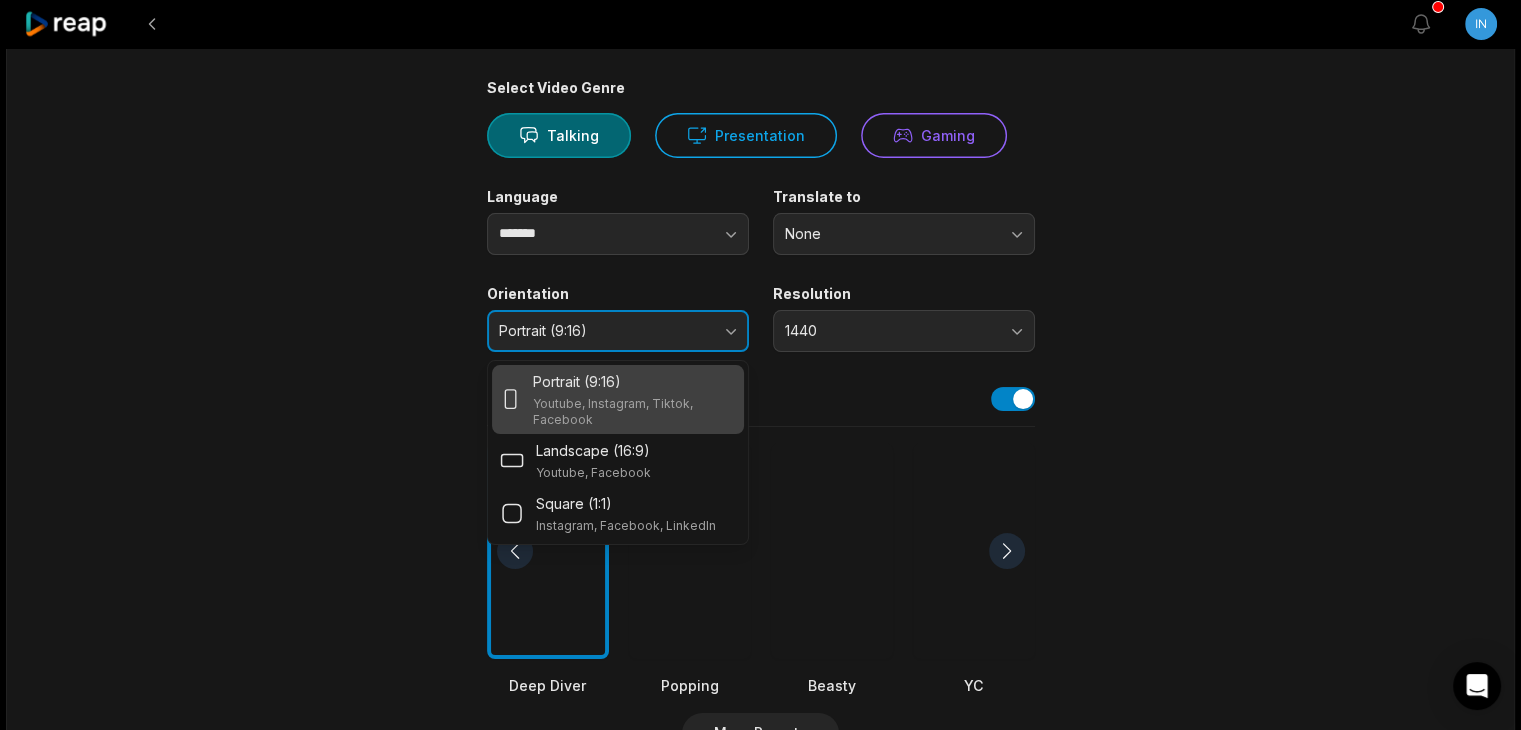 click on "Portrait (9:16)" at bounding box center [604, 331] 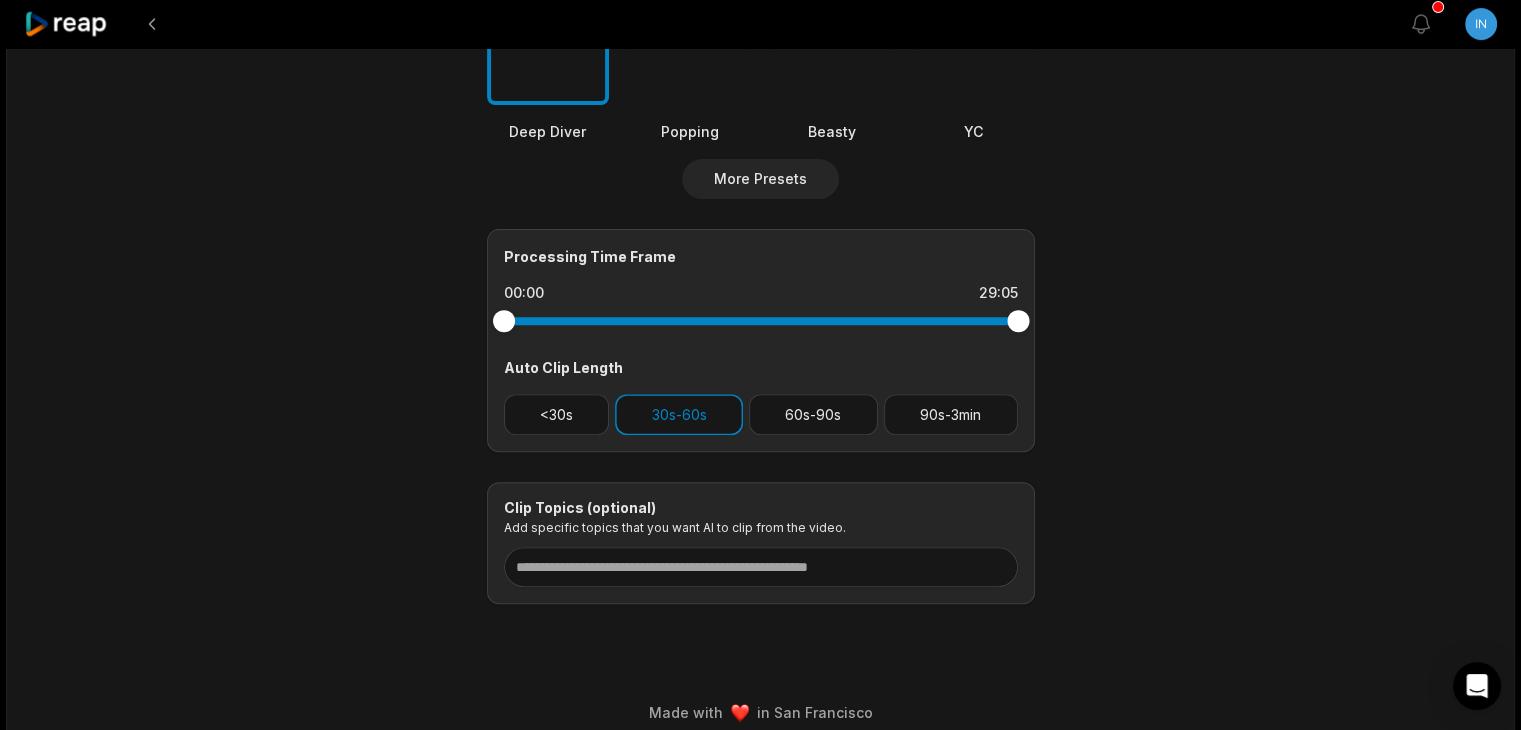 scroll, scrollTop: 689, scrollLeft: 0, axis: vertical 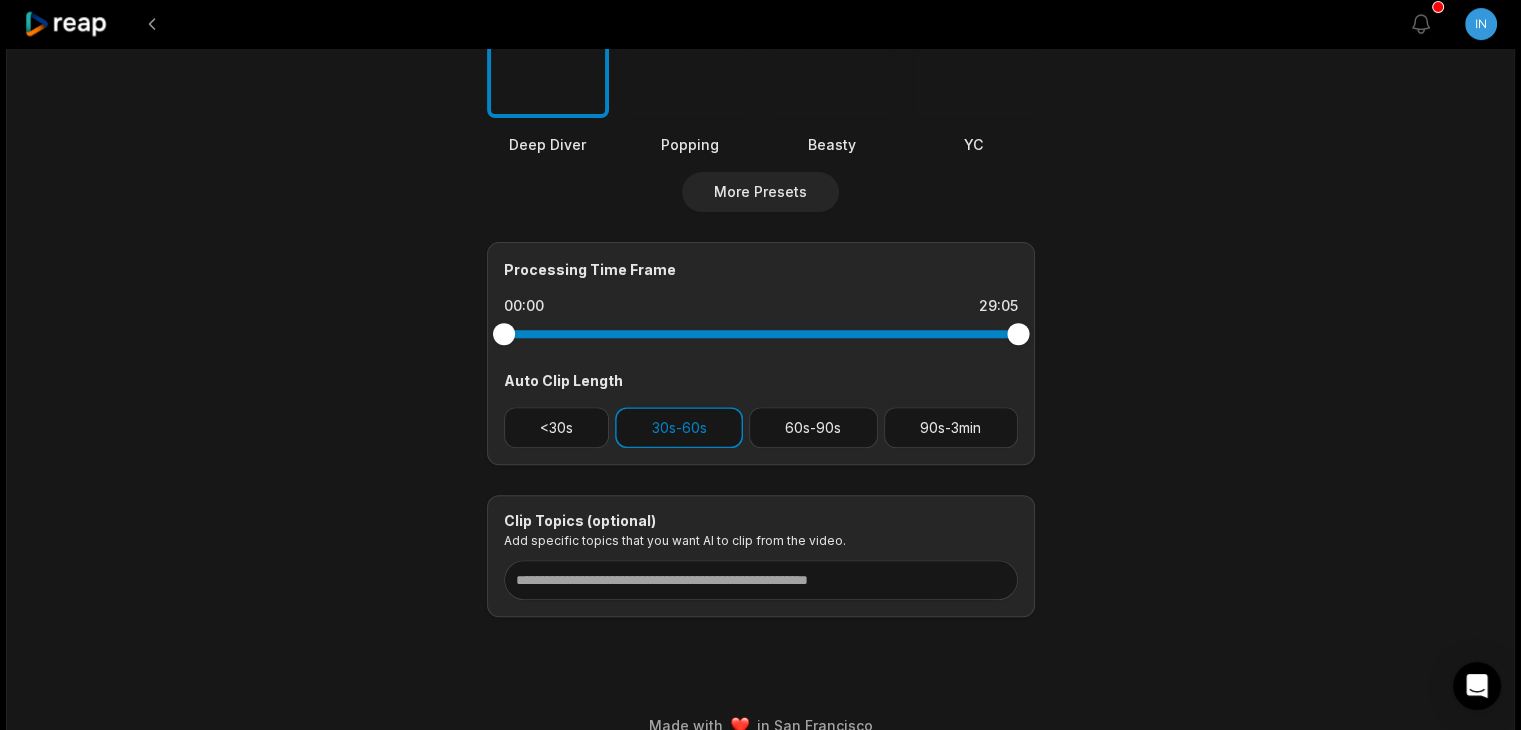click on "Processing Time Frame [TIME] Auto Clip Length <30s 30s-60s 60s-90s 90s-3min" at bounding box center (761, 353) 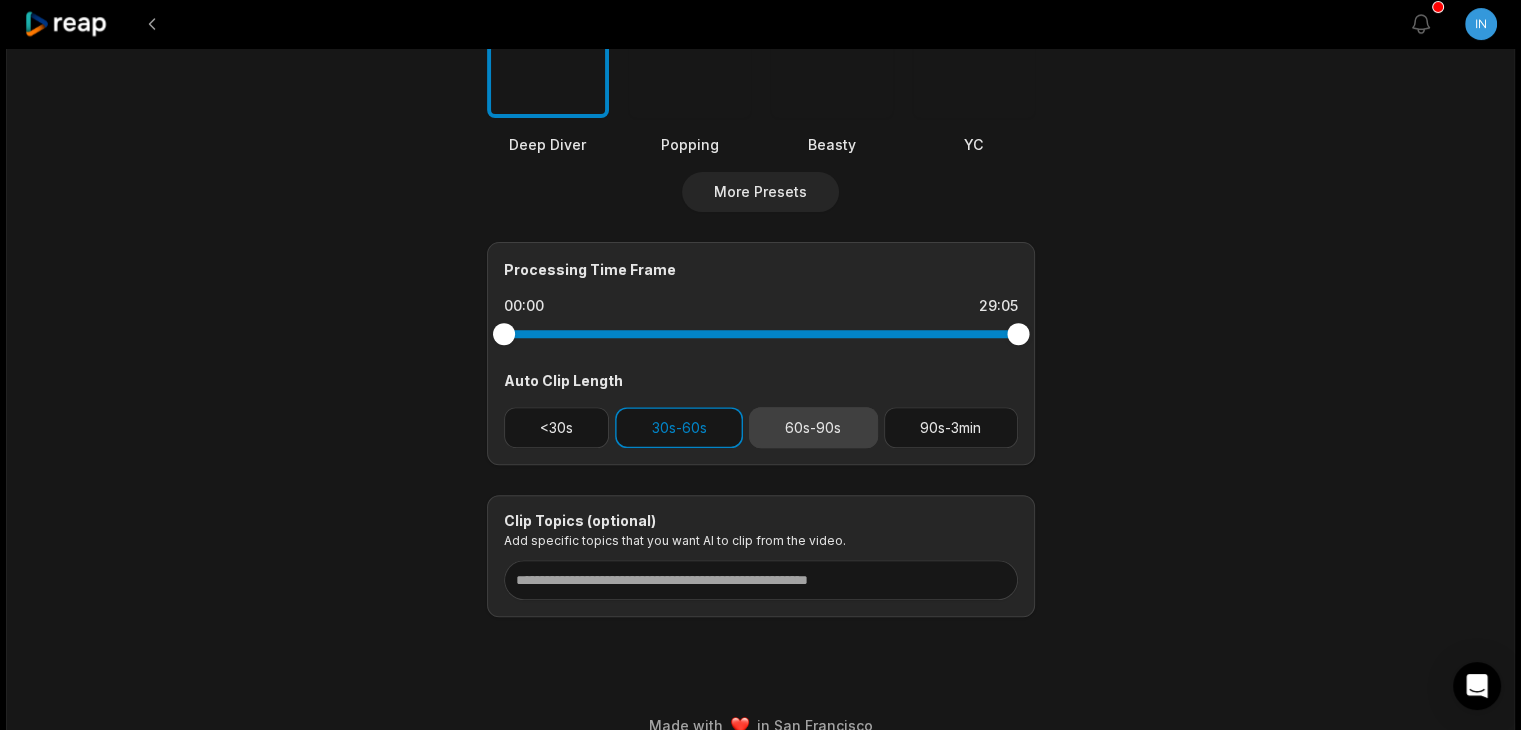 click on "60s-90s" at bounding box center [813, 427] 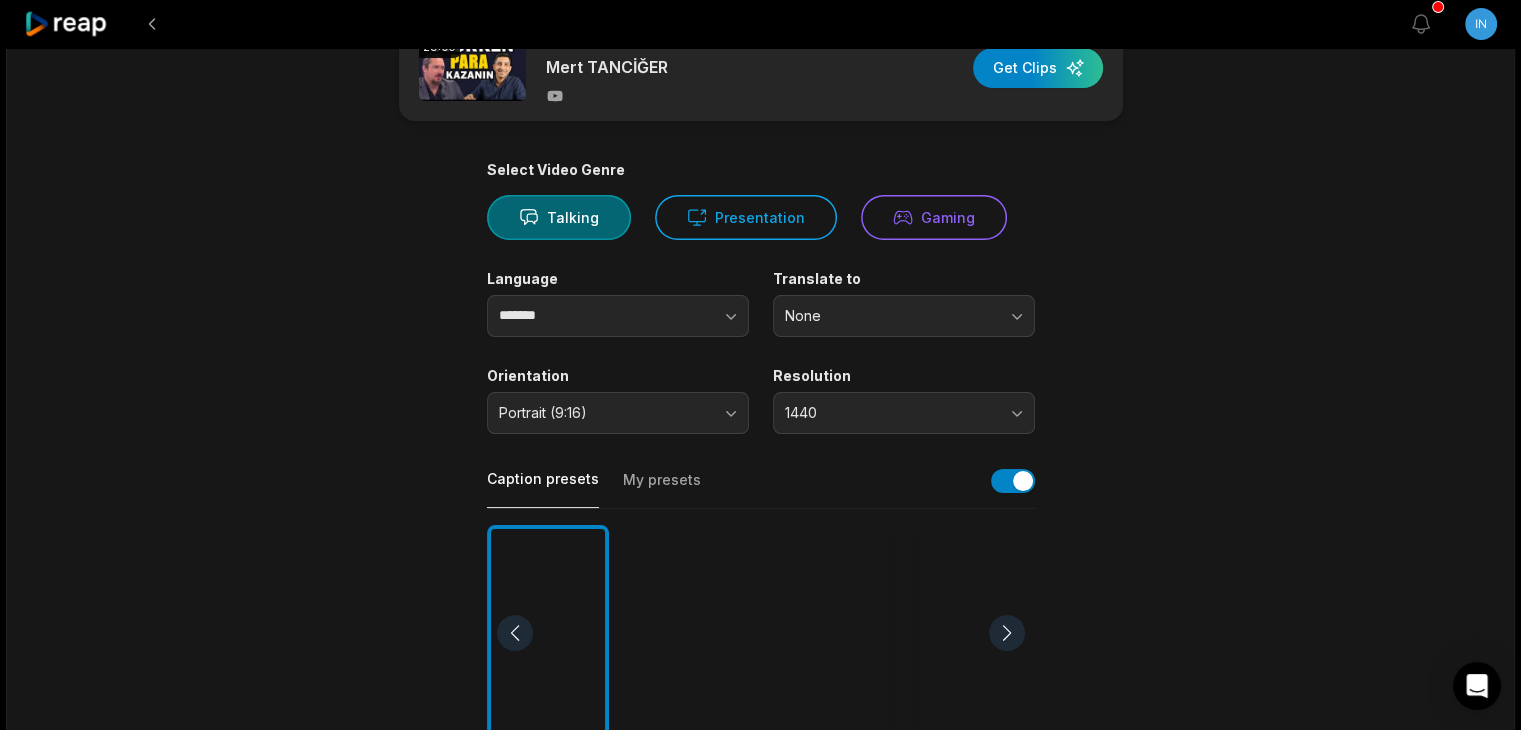 scroll, scrollTop: 57, scrollLeft: 0, axis: vertical 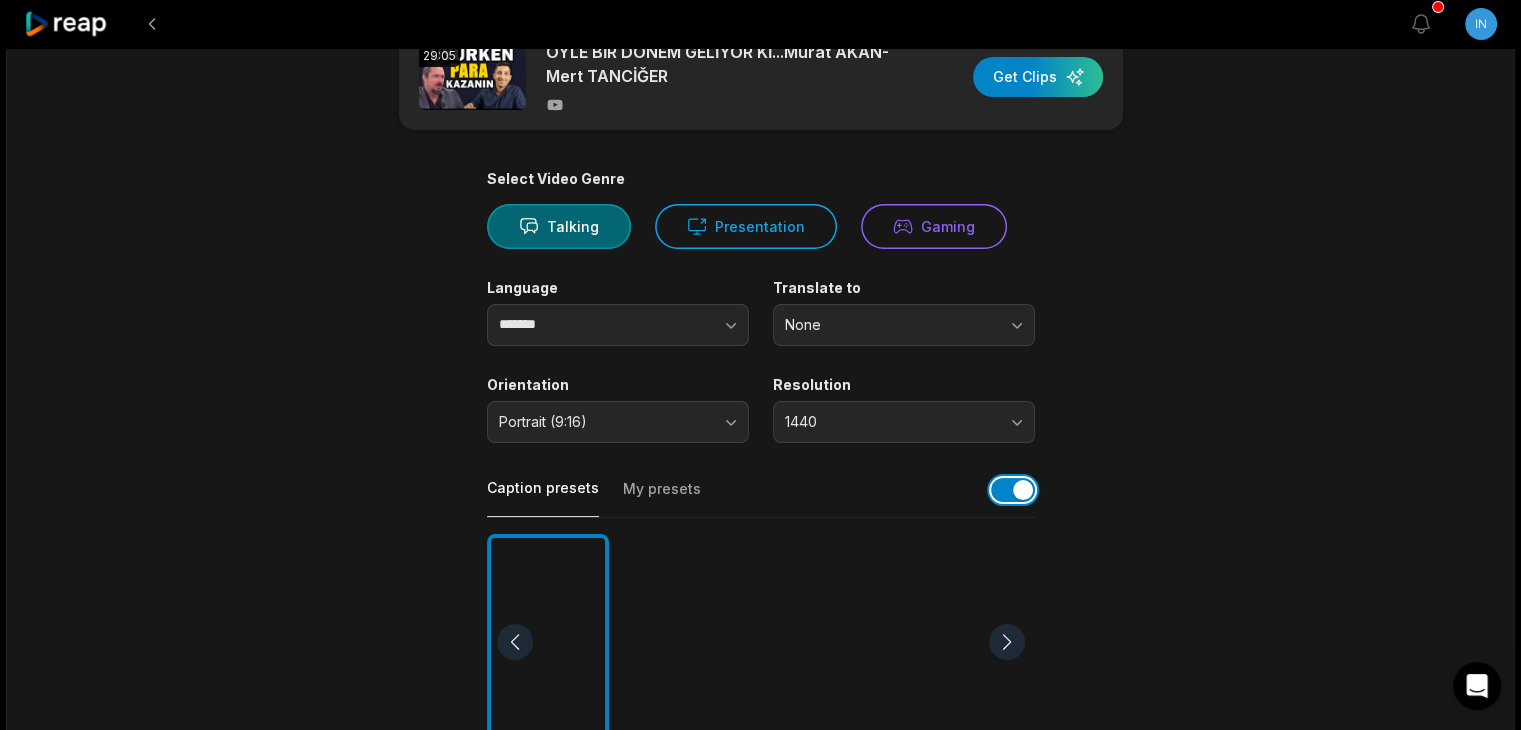 click at bounding box center (1013, 490) 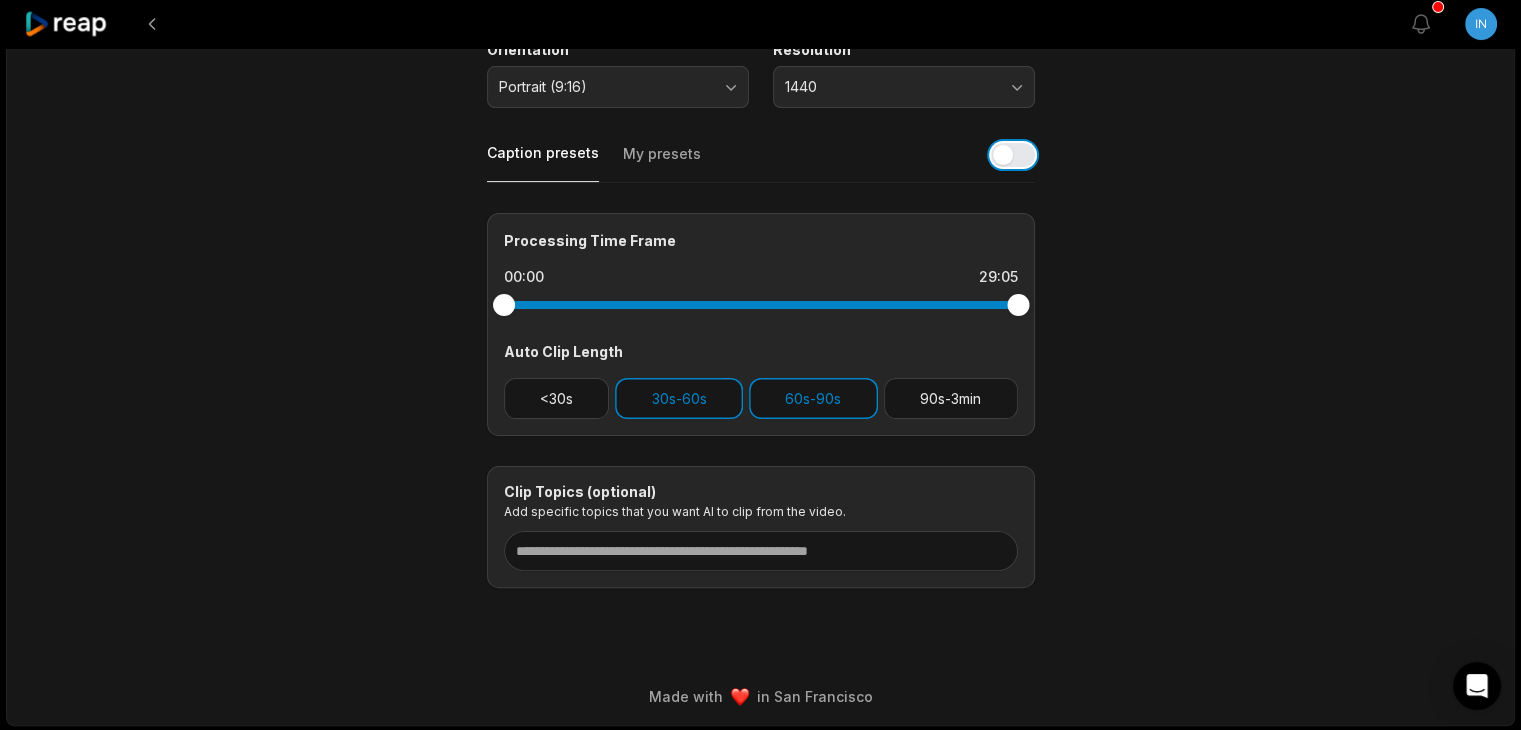 scroll, scrollTop: 0, scrollLeft: 0, axis: both 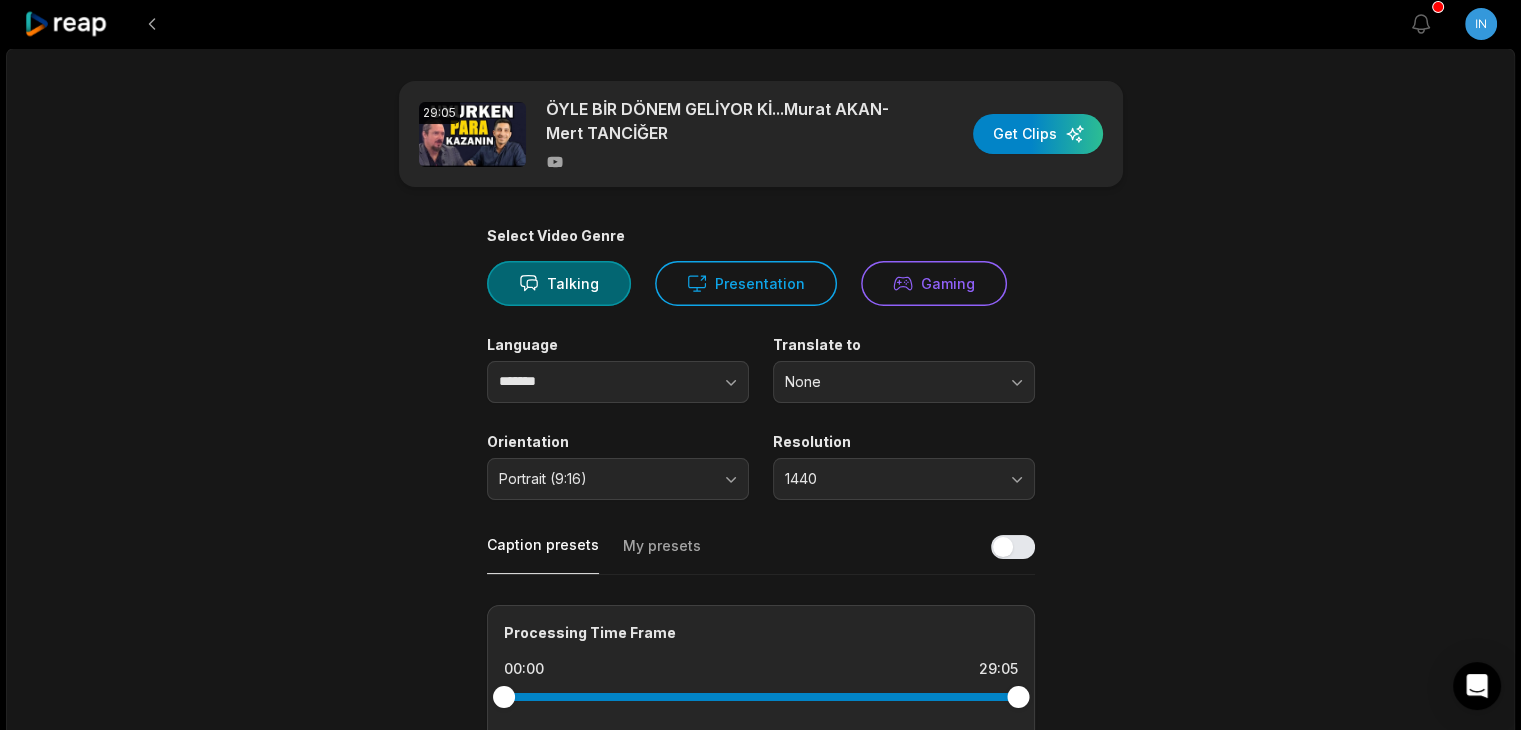 click at bounding box center [1038, 134] 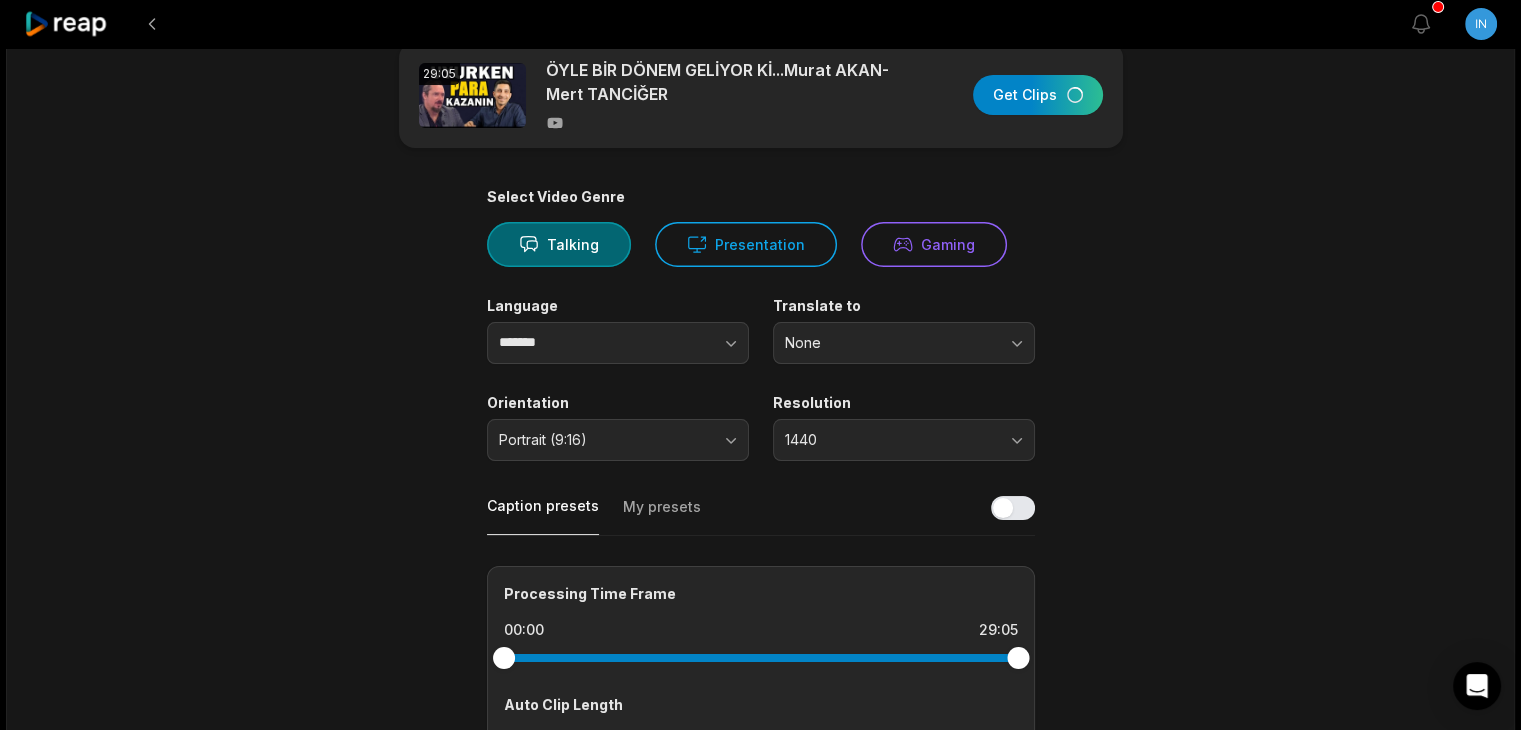 scroll, scrollTop: 0, scrollLeft: 0, axis: both 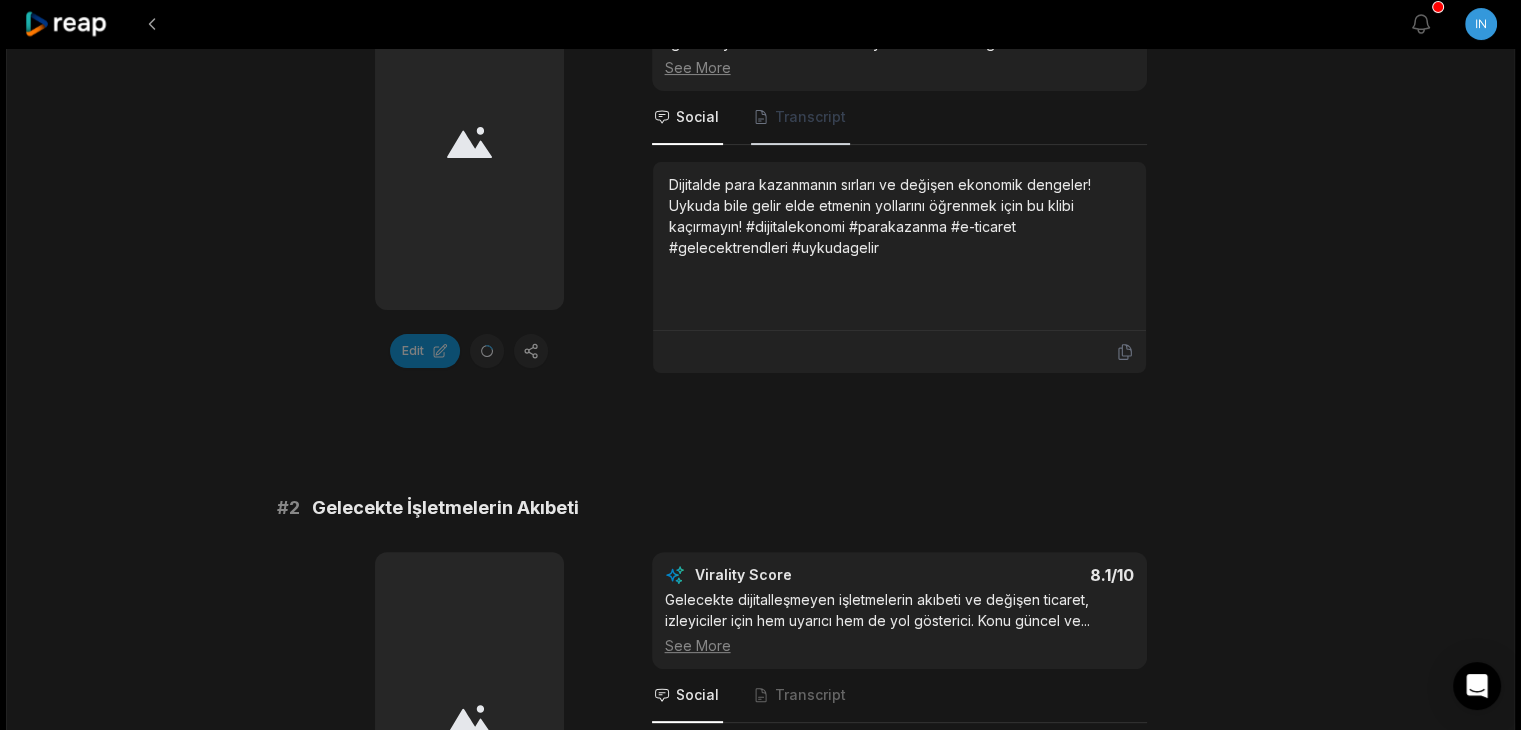 click on "Transcript" at bounding box center (810, 117) 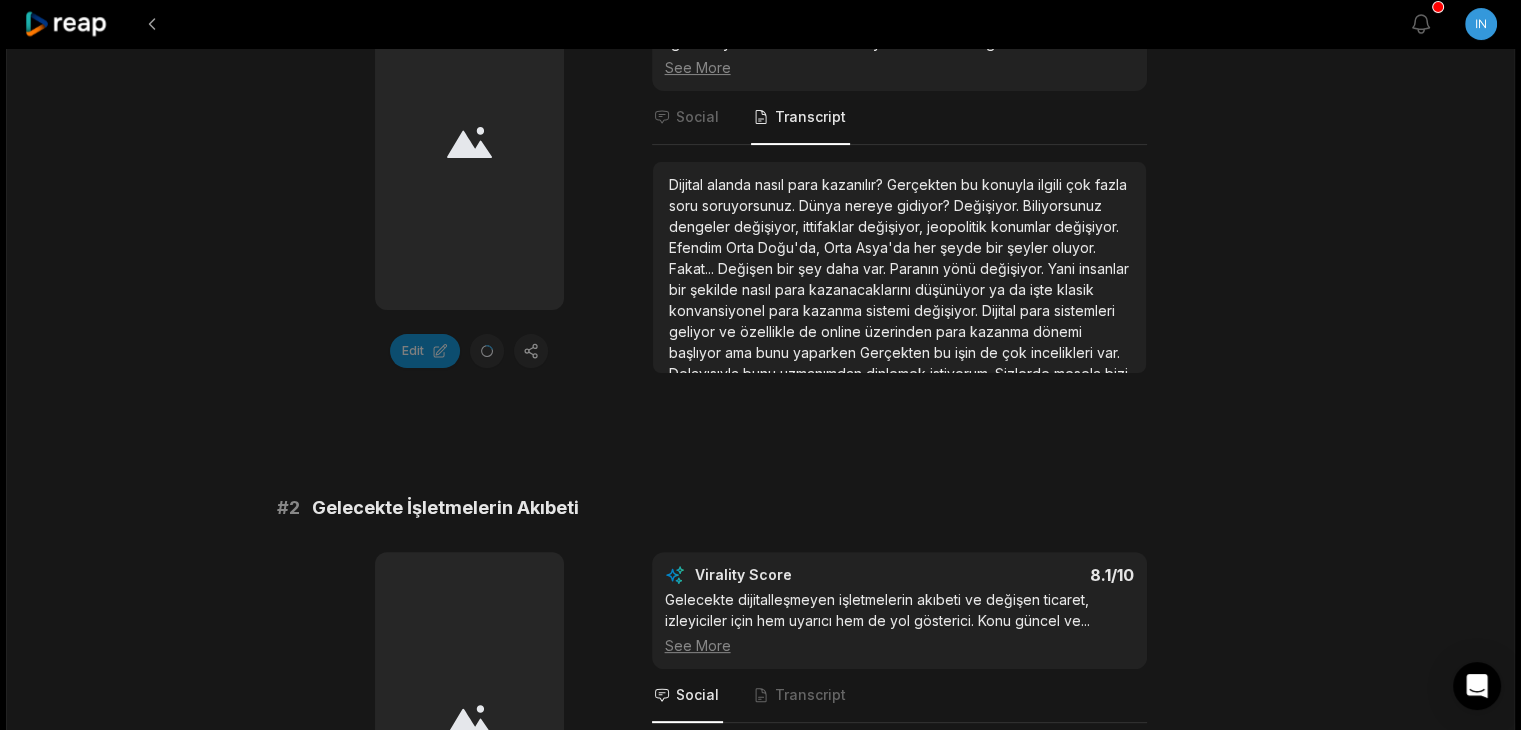 scroll, scrollTop: 116, scrollLeft: 0, axis: vertical 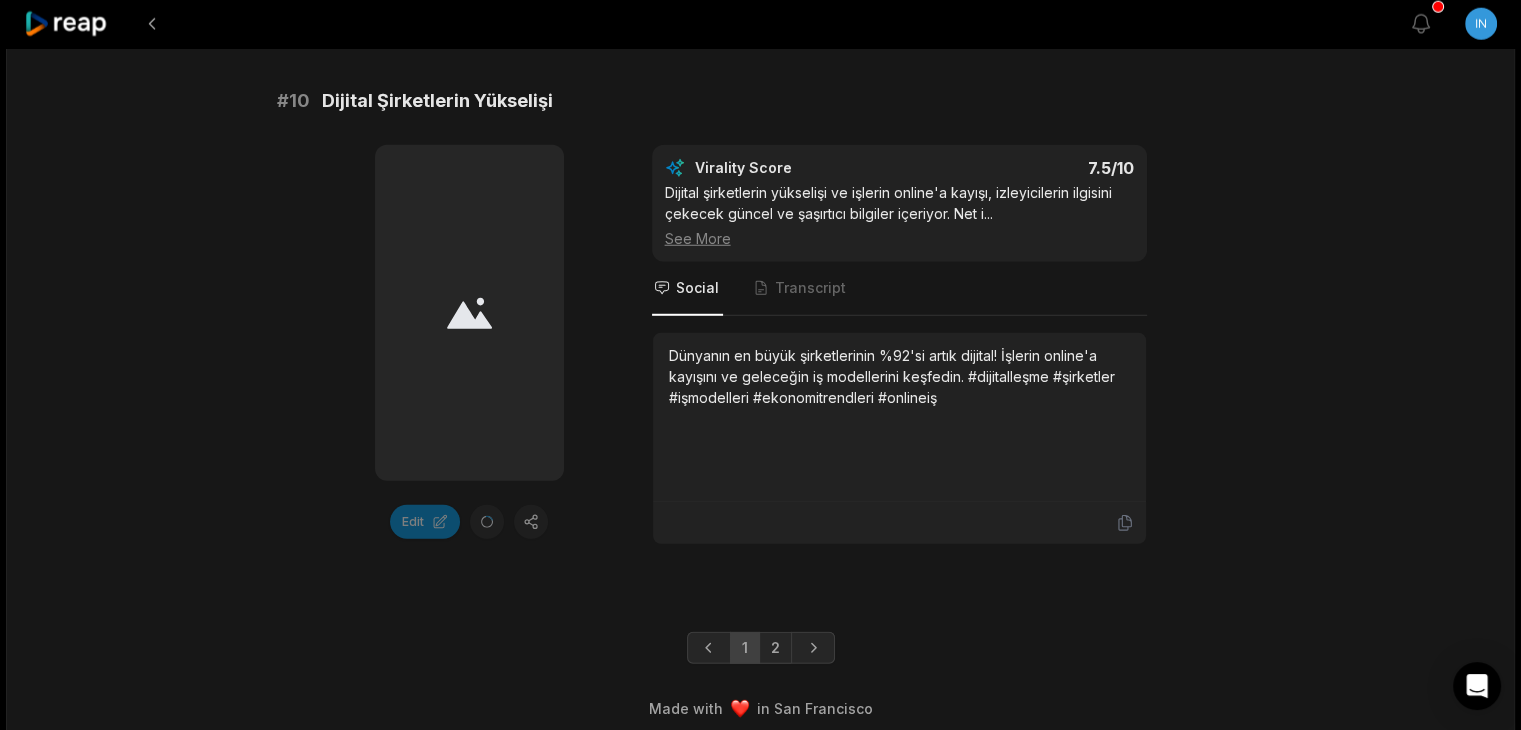 click on "1" at bounding box center [745, 648] 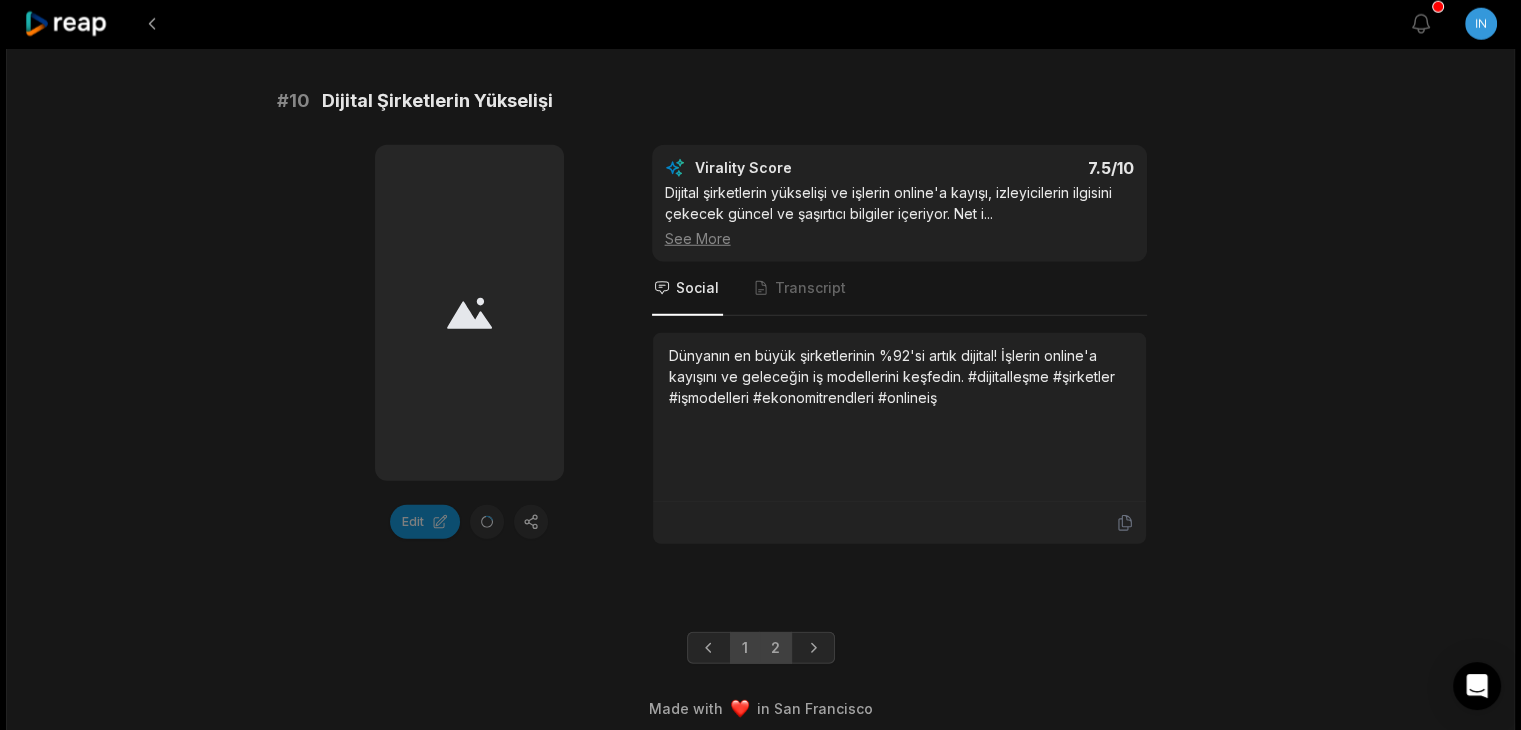 click on "2" at bounding box center [775, 648] 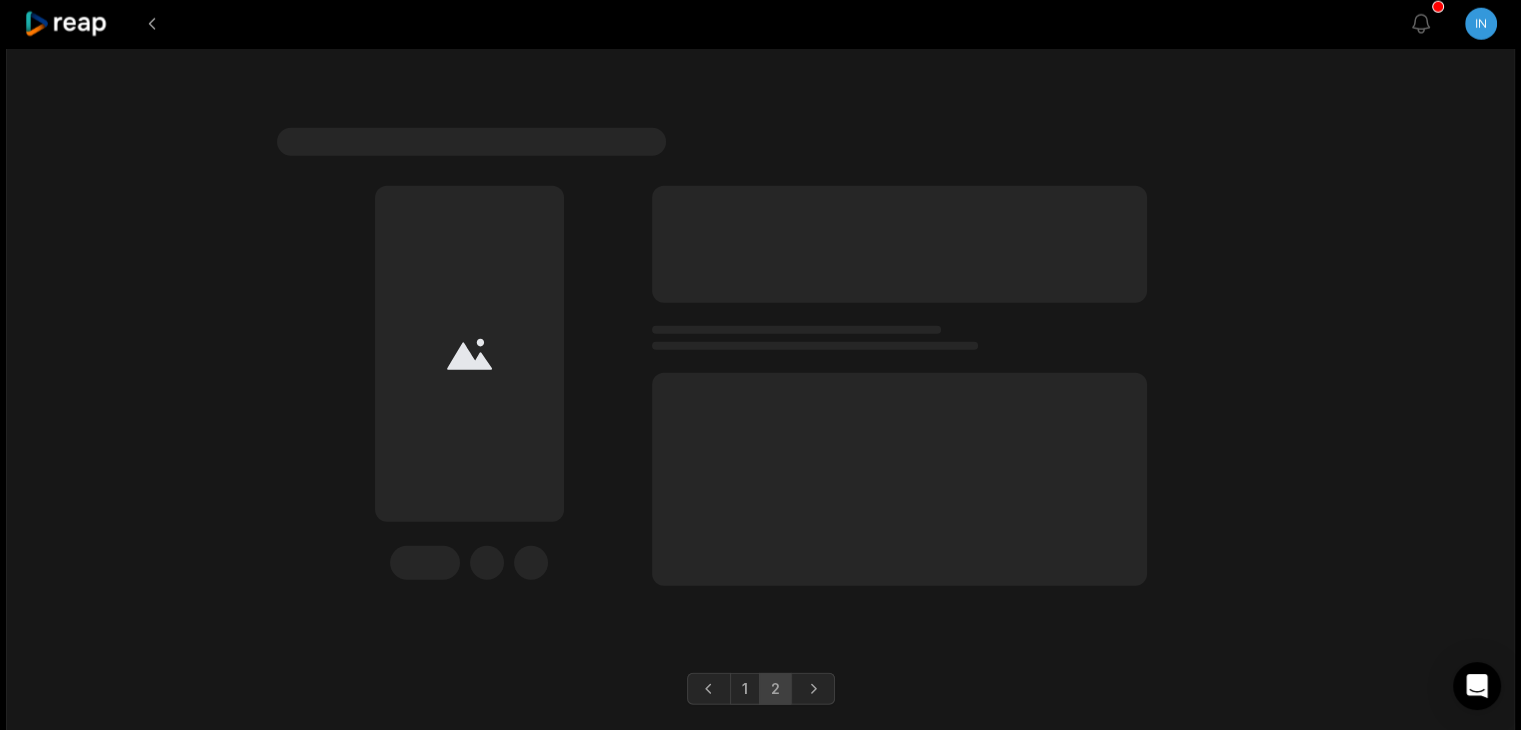 scroll, scrollTop: 5524, scrollLeft: 0, axis: vertical 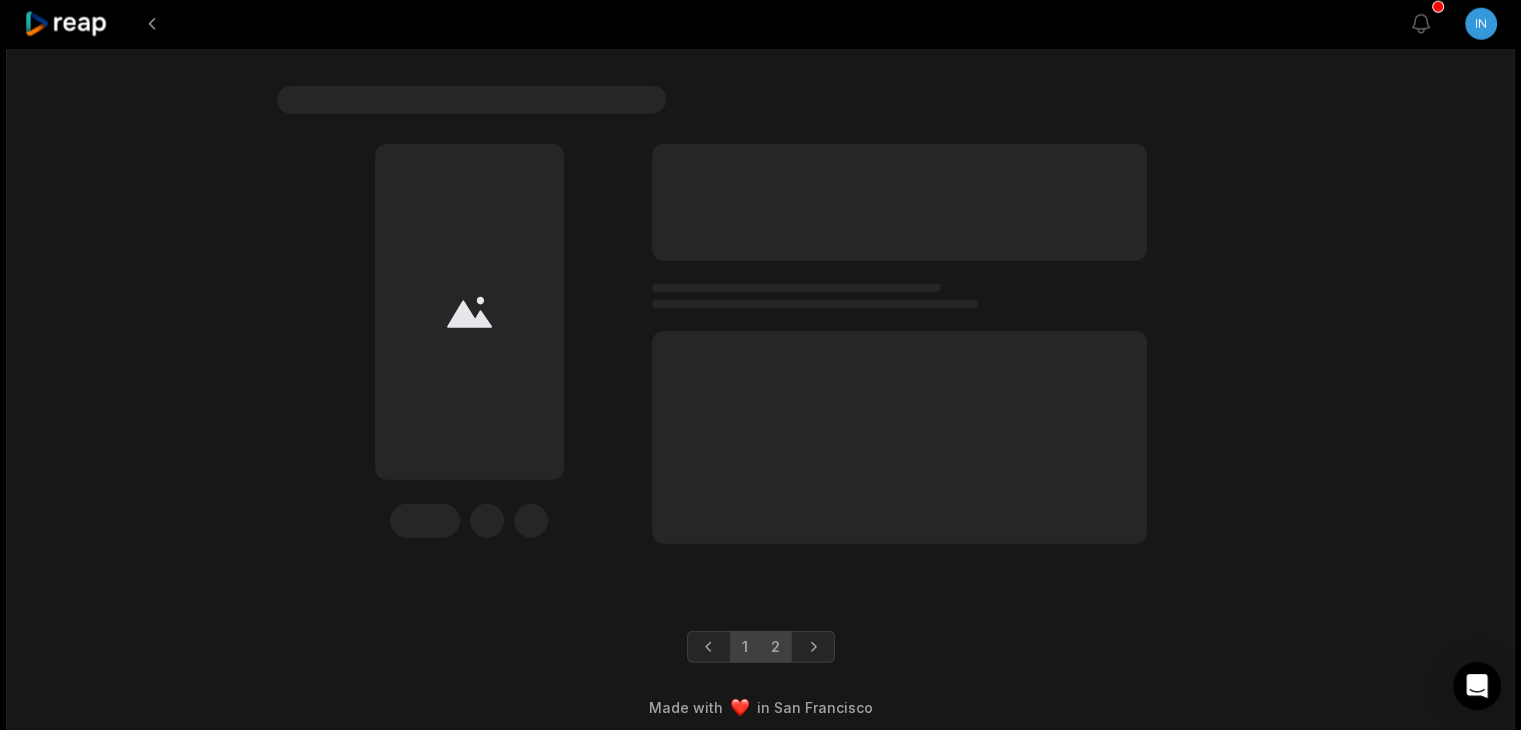 click on "1" at bounding box center [745, 647] 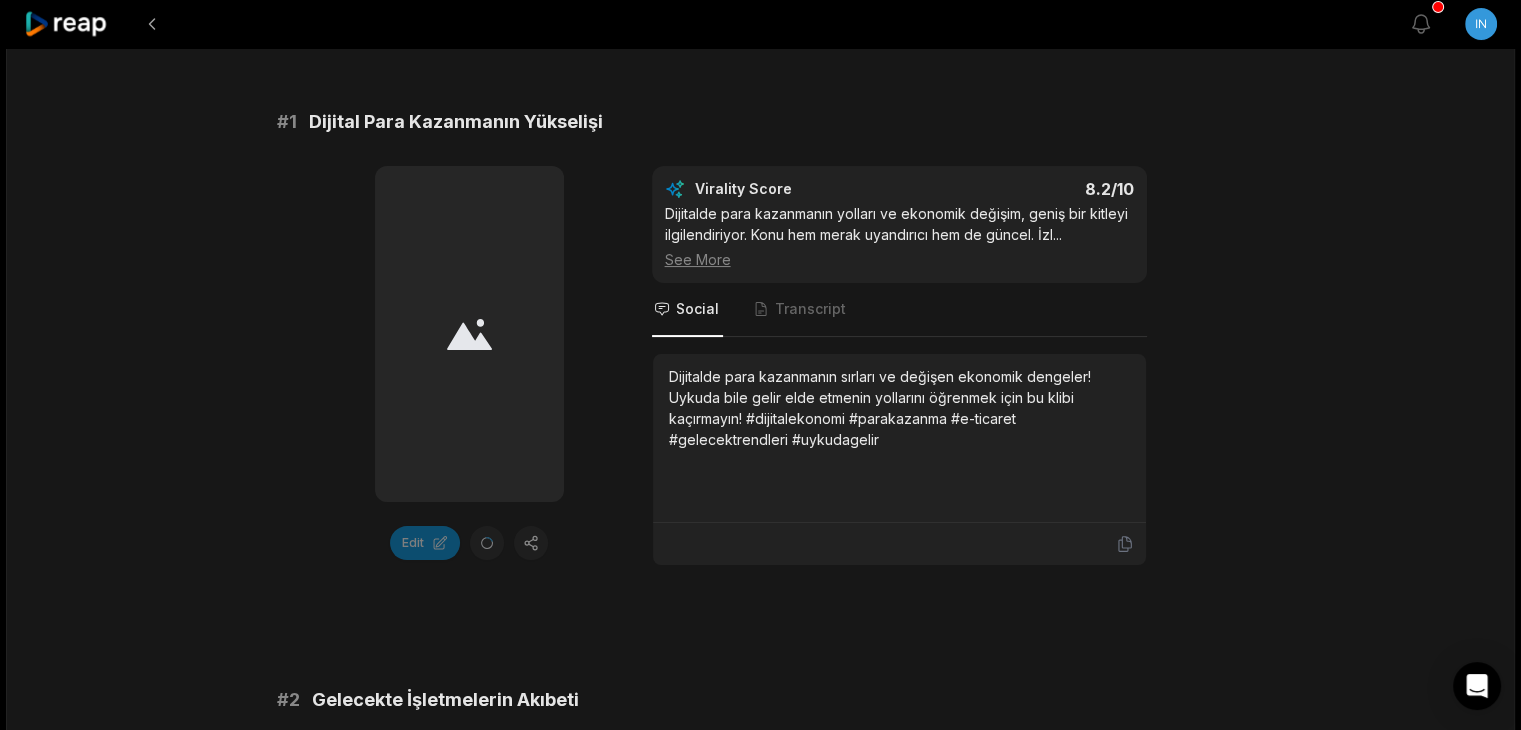 scroll, scrollTop: 480, scrollLeft: 0, axis: vertical 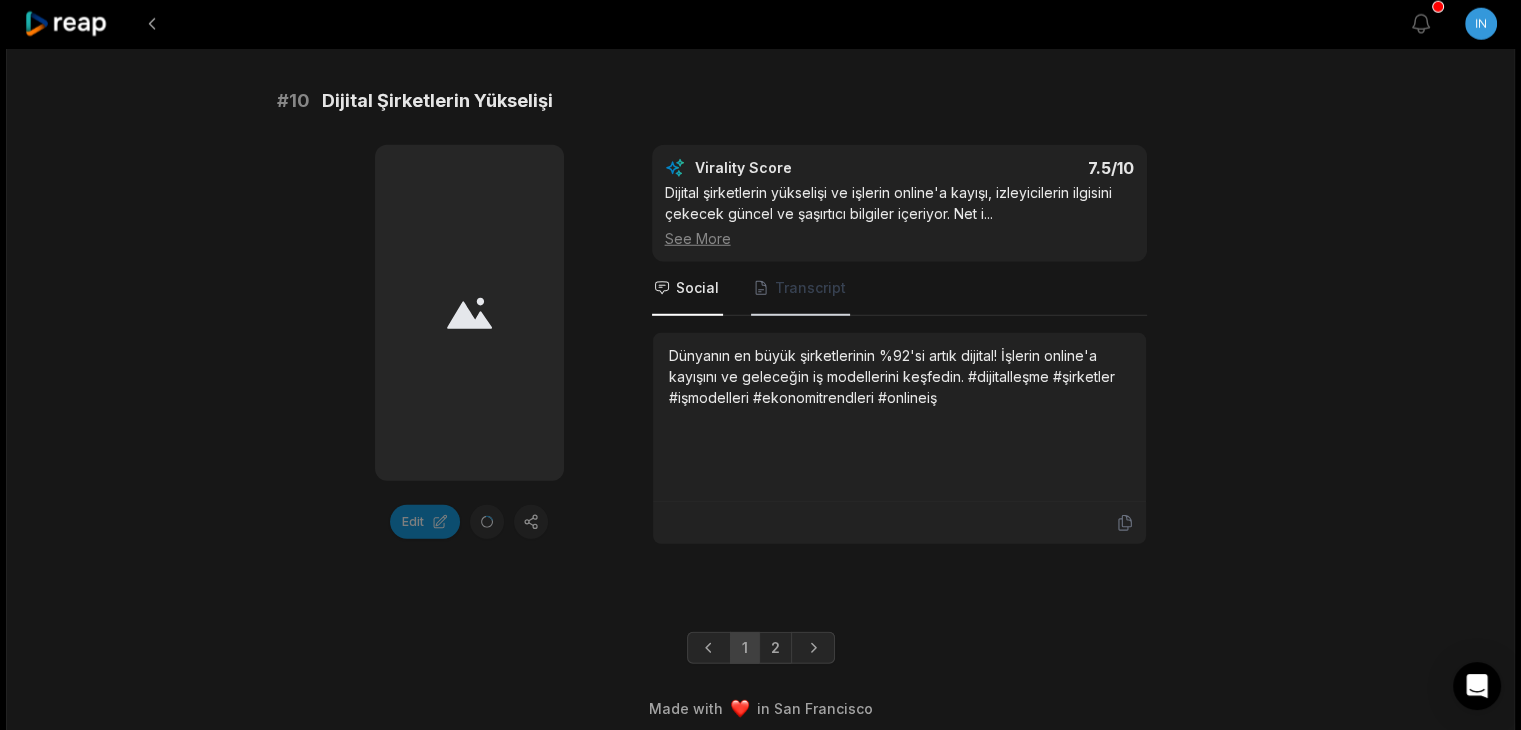click on "Transcript" at bounding box center (810, 288) 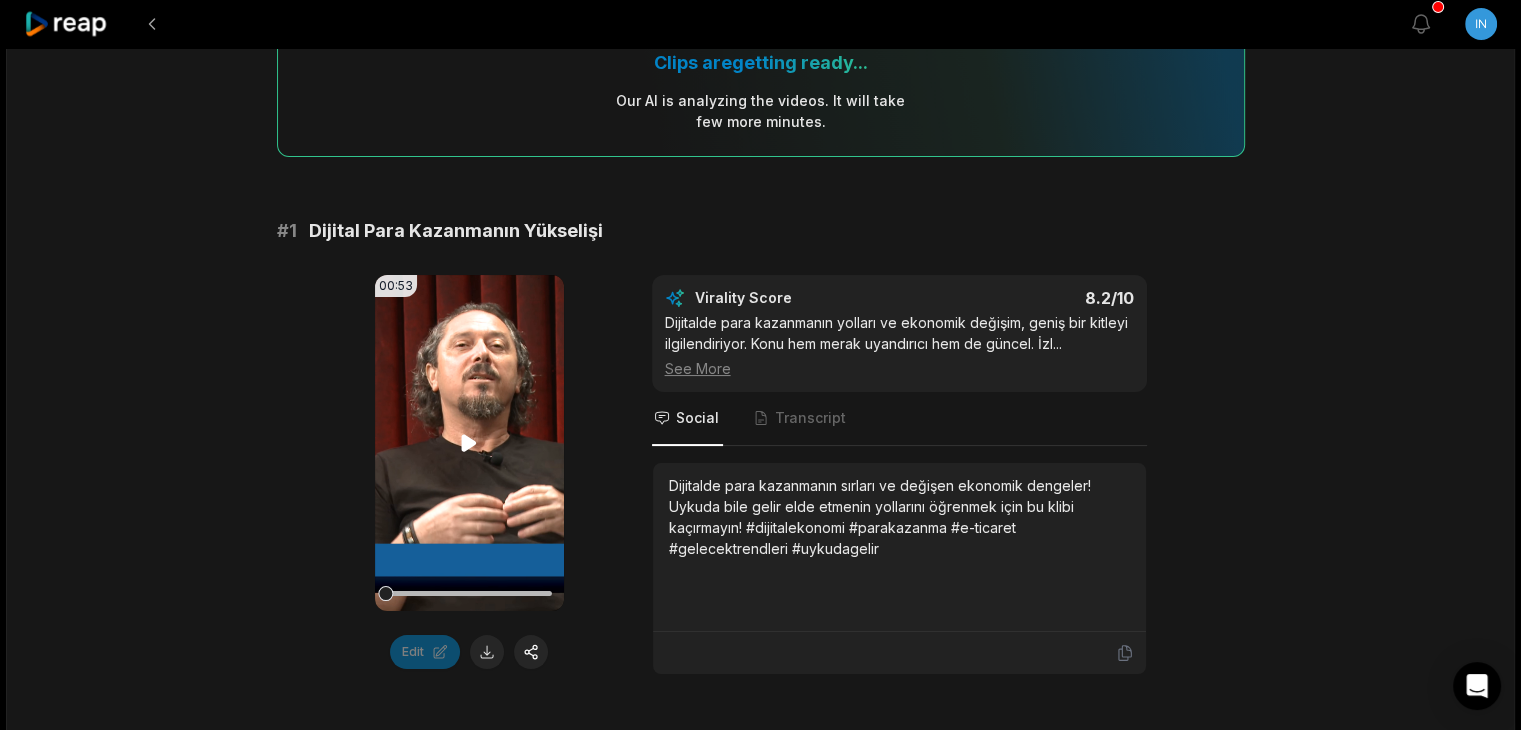 scroll, scrollTop: 192, scrollLeft: 0, axis: vertical 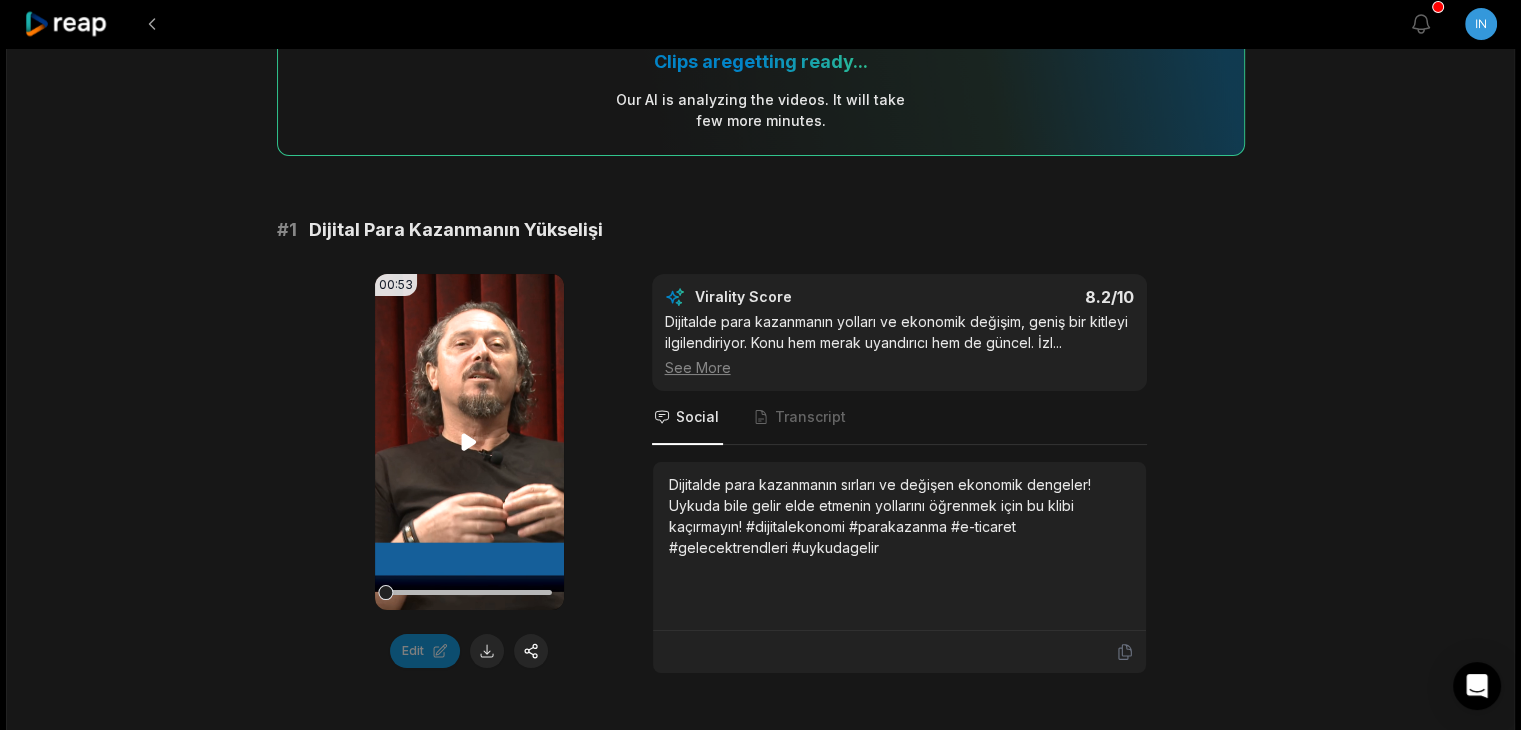 click on "Your browser does not support mp4 format." at bounding box center [469, 442] 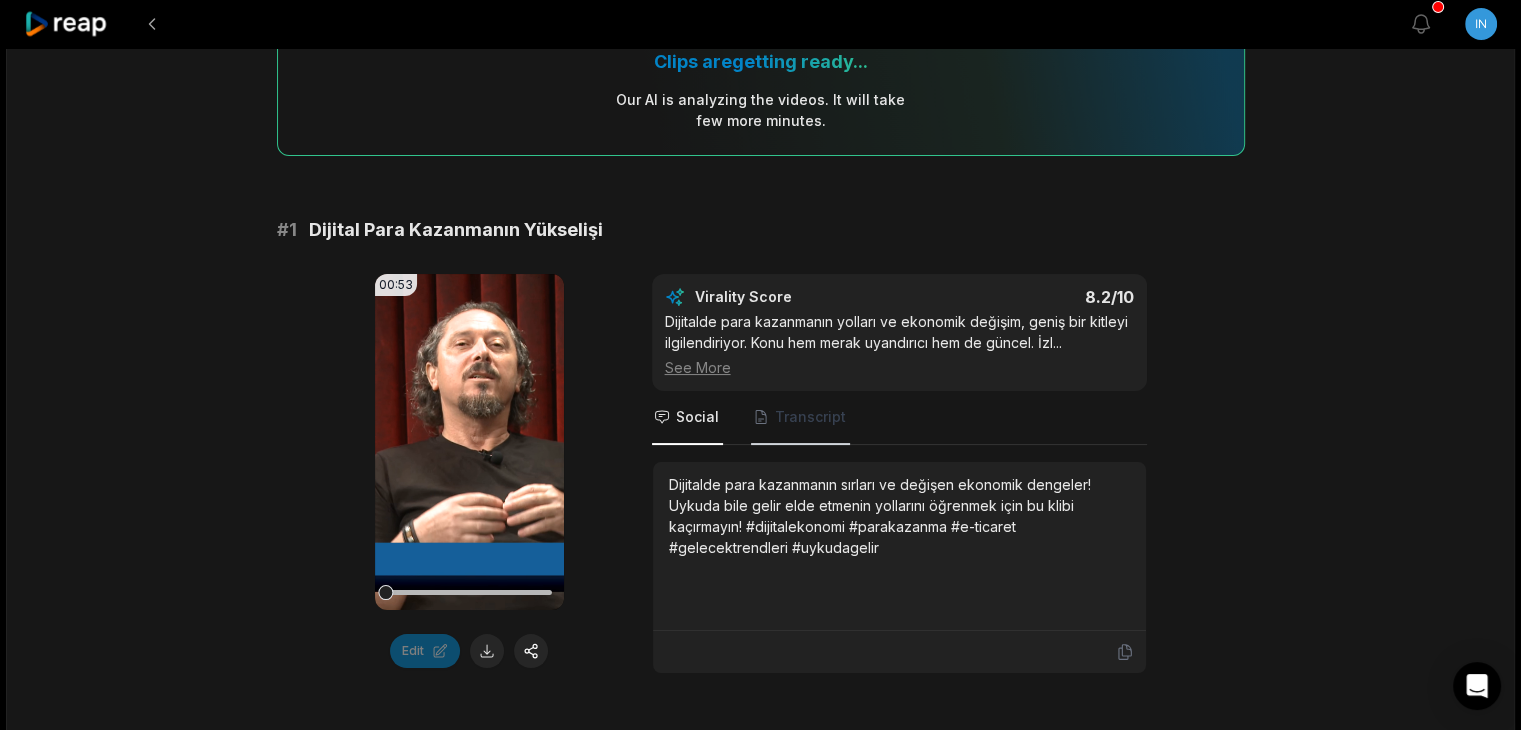 click on "Transcript" at bounding box center (810, 417) 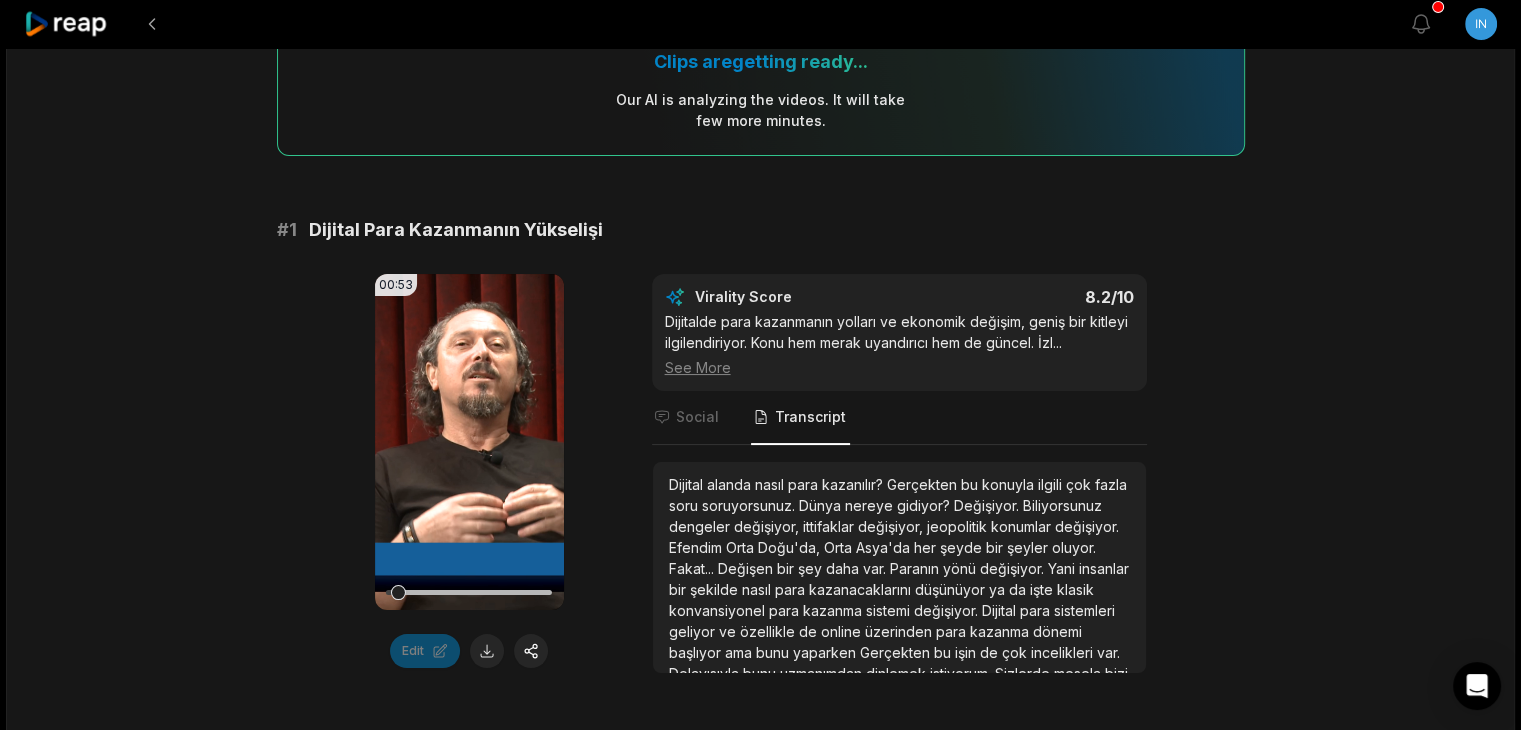 scroll, scrollTop: 336, scrollLeft: 0, axis: vertical 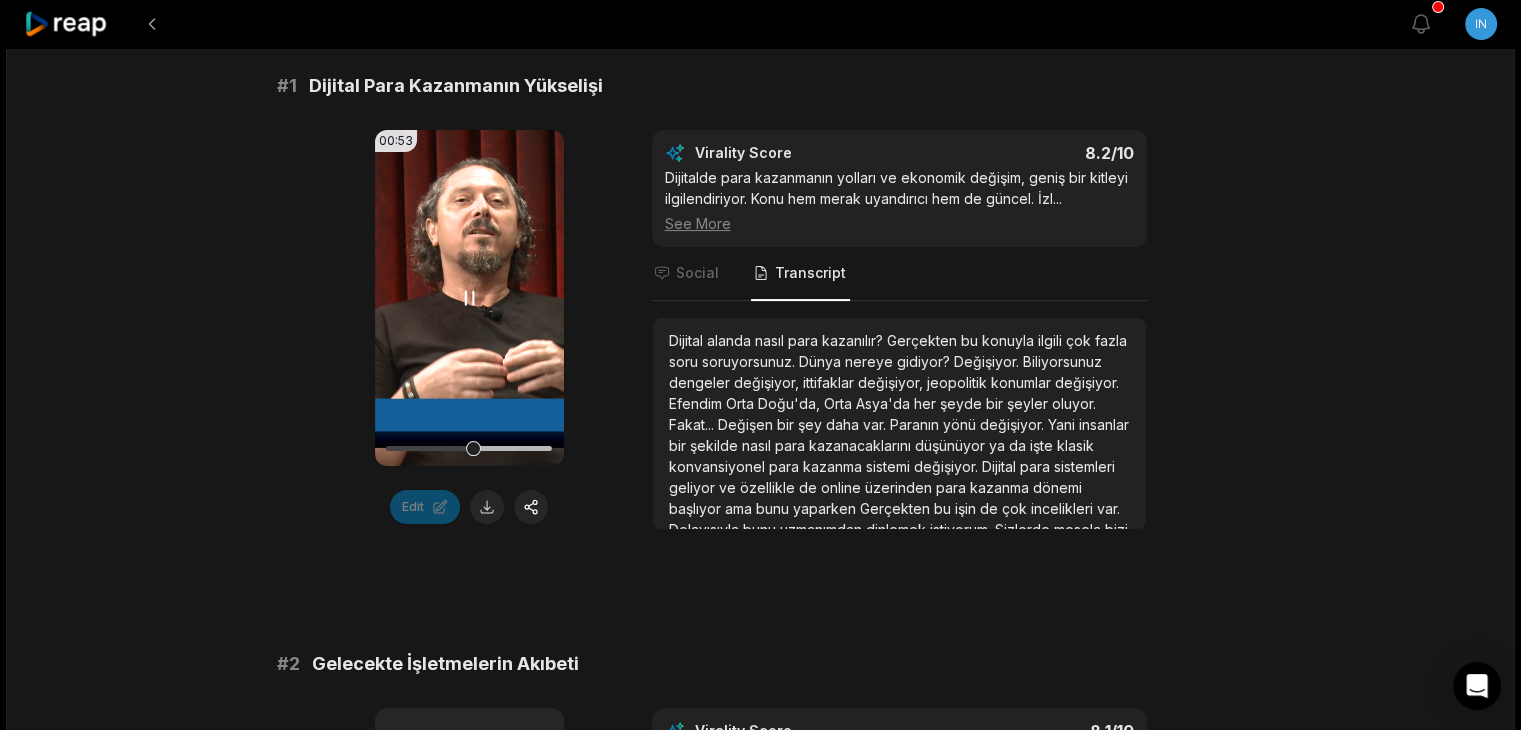 click on "Your browser does not support mp4 format." at bounding box center [469, 298] 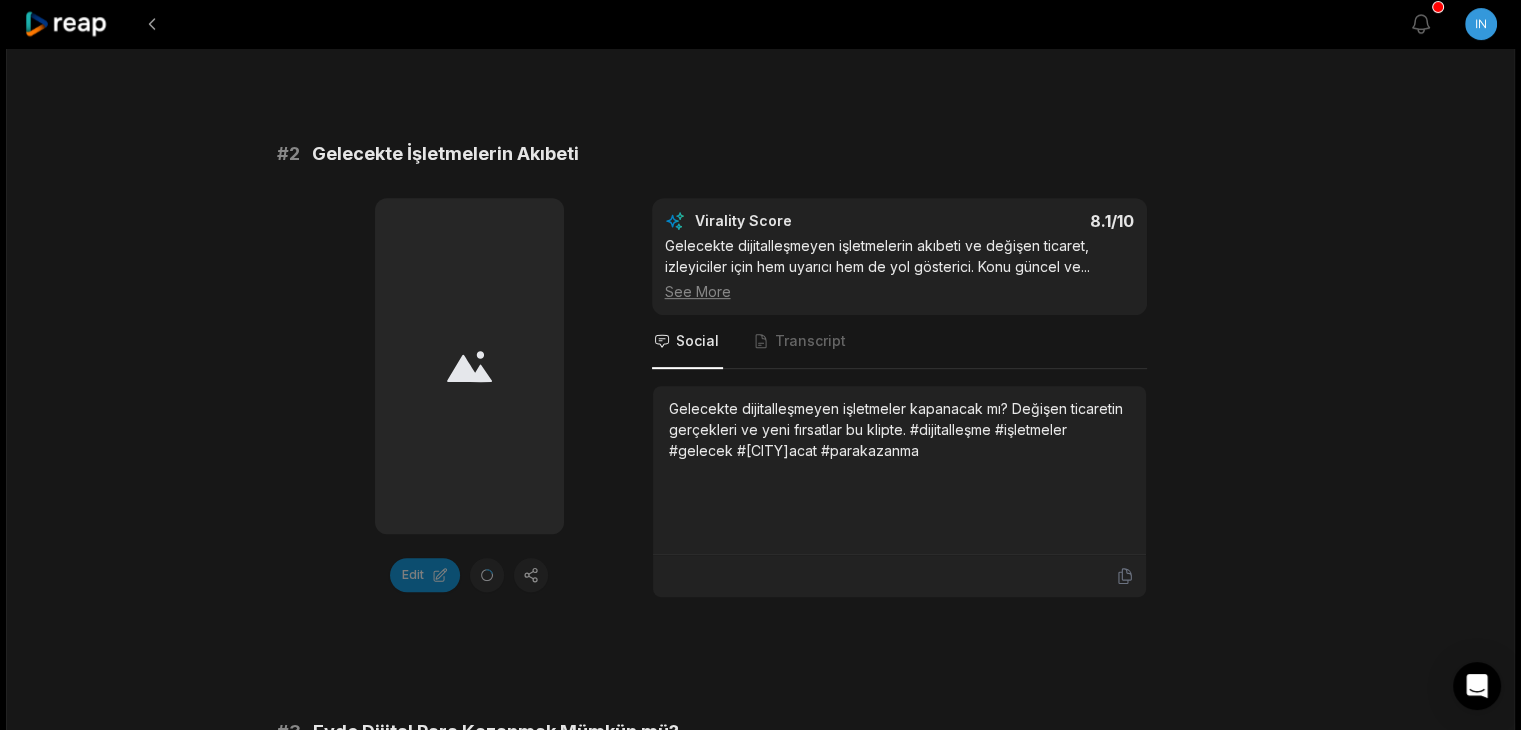 scroll, scrollTop: 847, scrollLeft: 0, axis: vertical 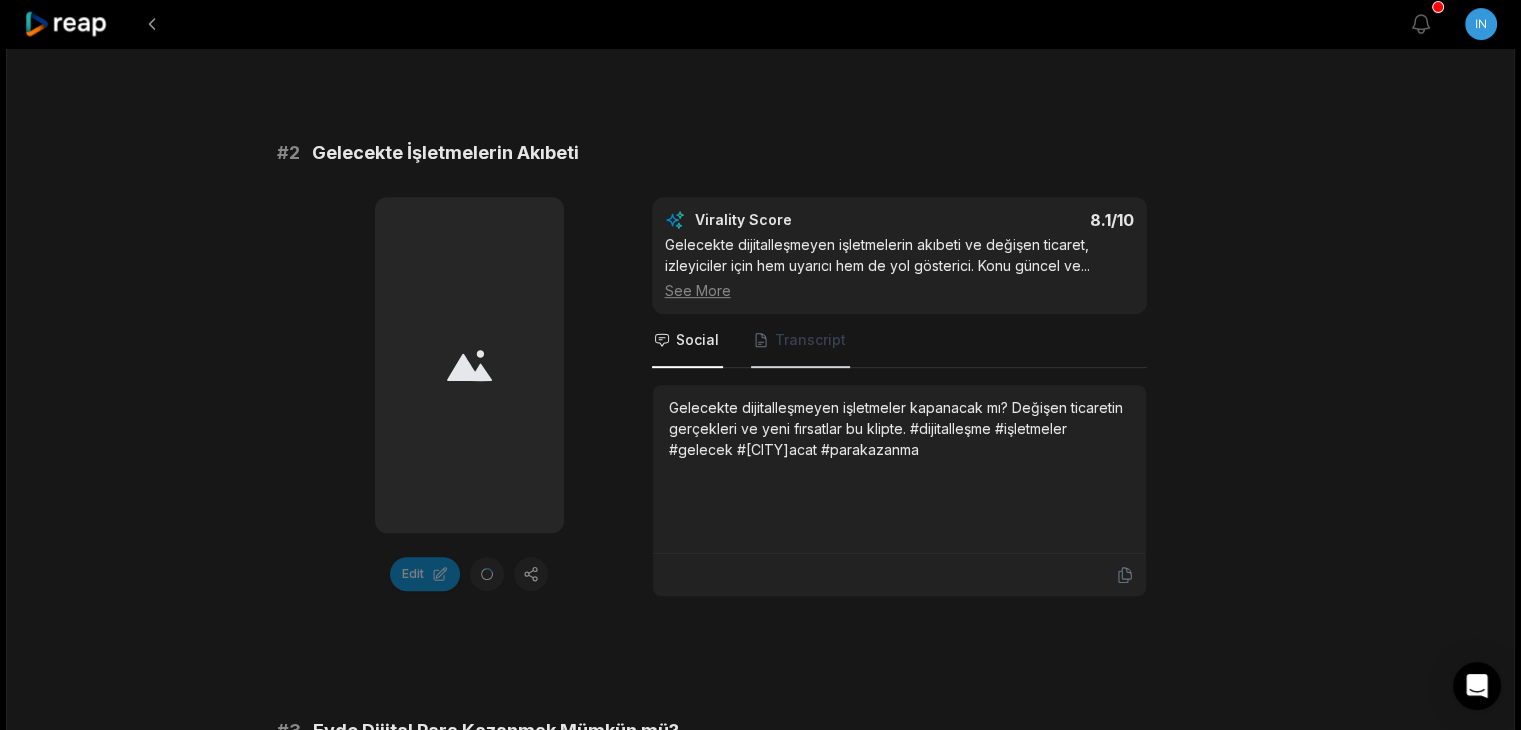 click on "Transcript" at bounding box center (810, 340) 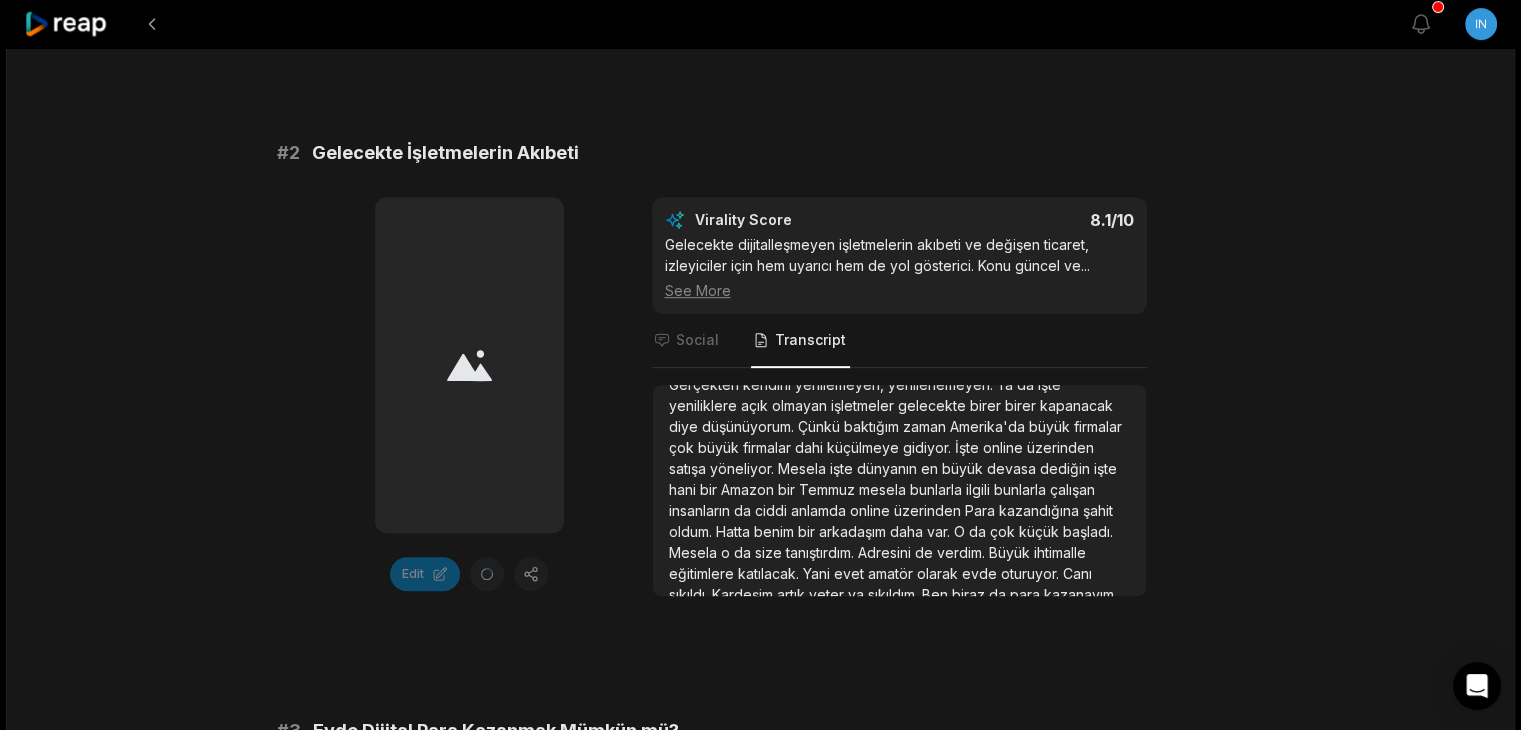 scroll, scrollTop: 52, scrollLeft: 0, axis: vertical 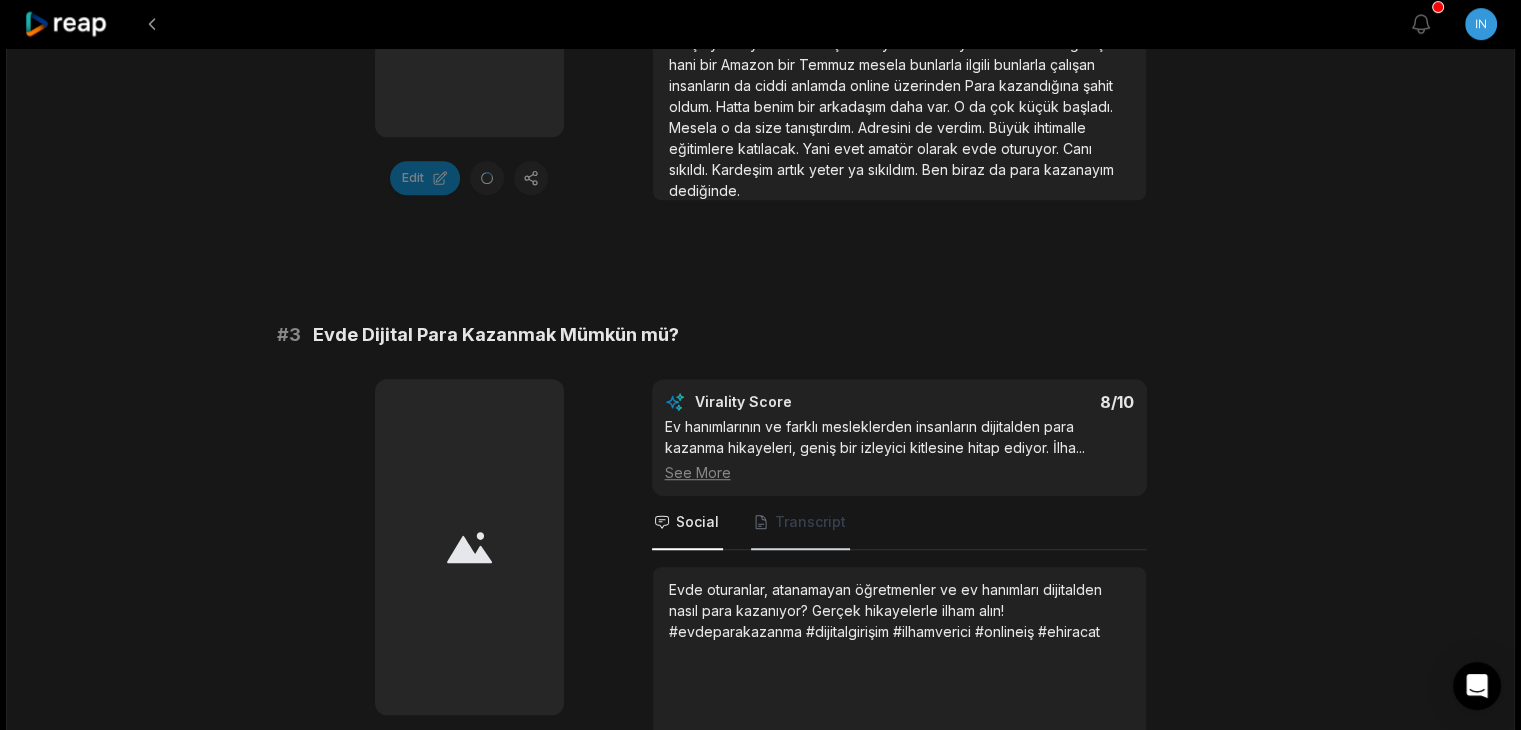 click on "Transcript" at bounding box center (810, 522) 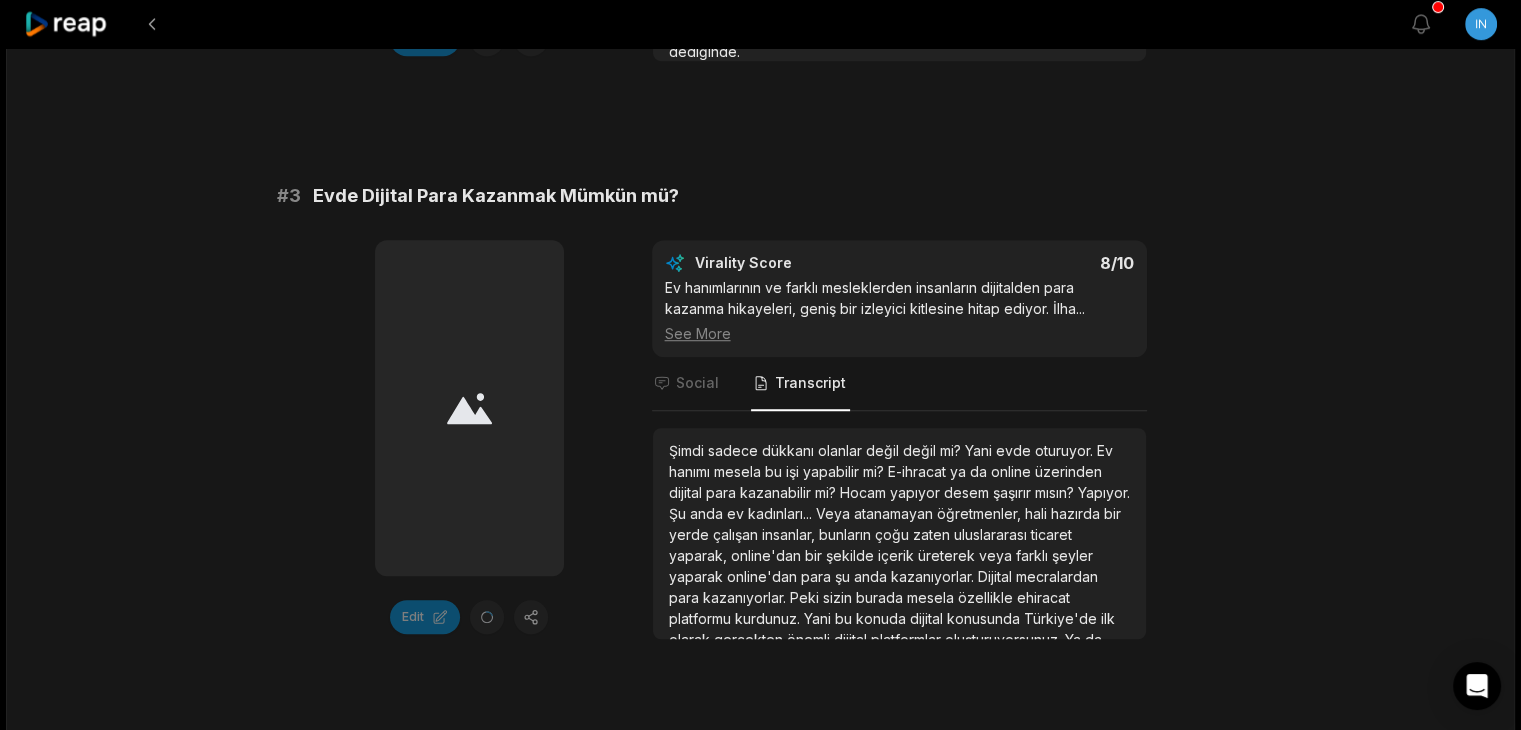 scroll, scrollTop: 1383, scrollLeft: 0, axis: vertical 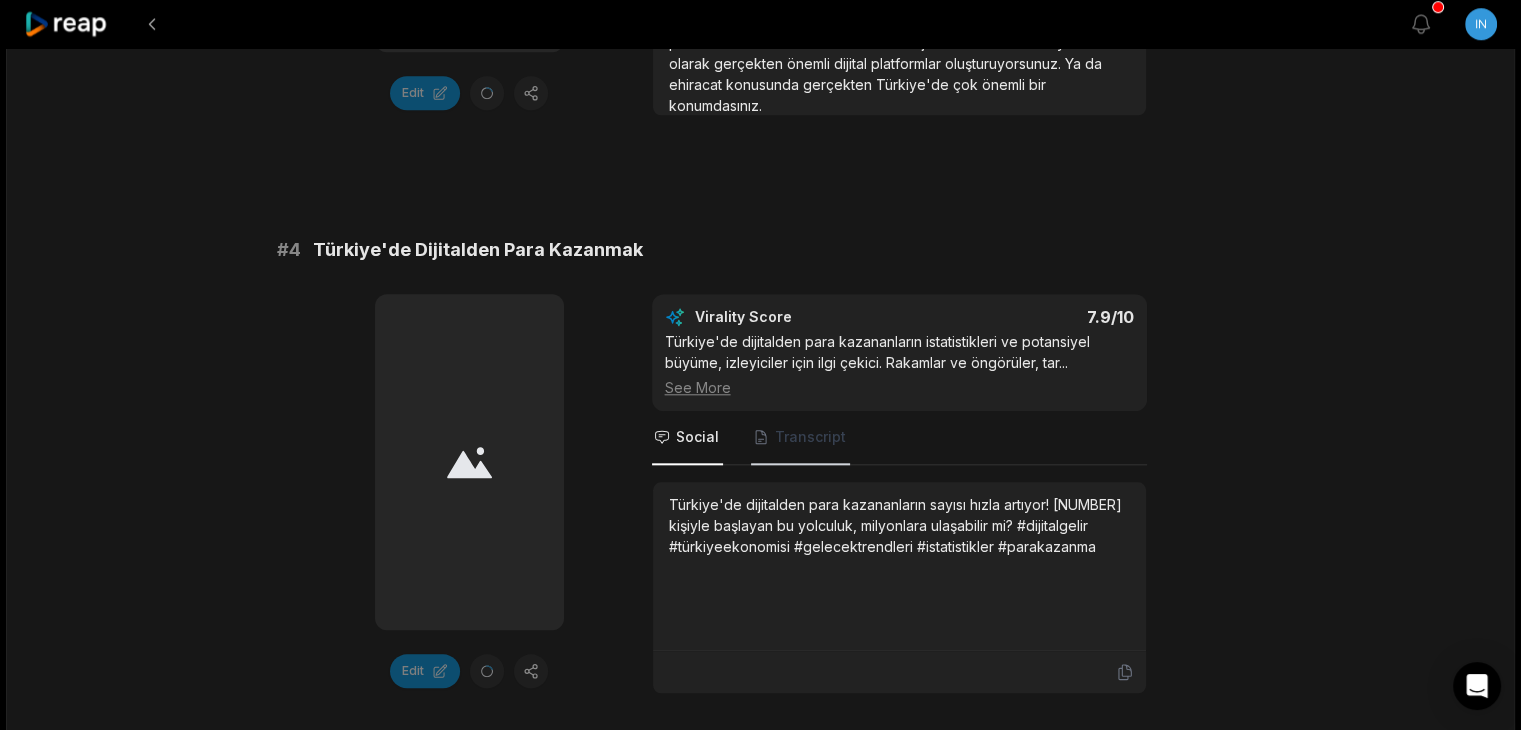 click on "Transcript" at bounding box center (800, 438) 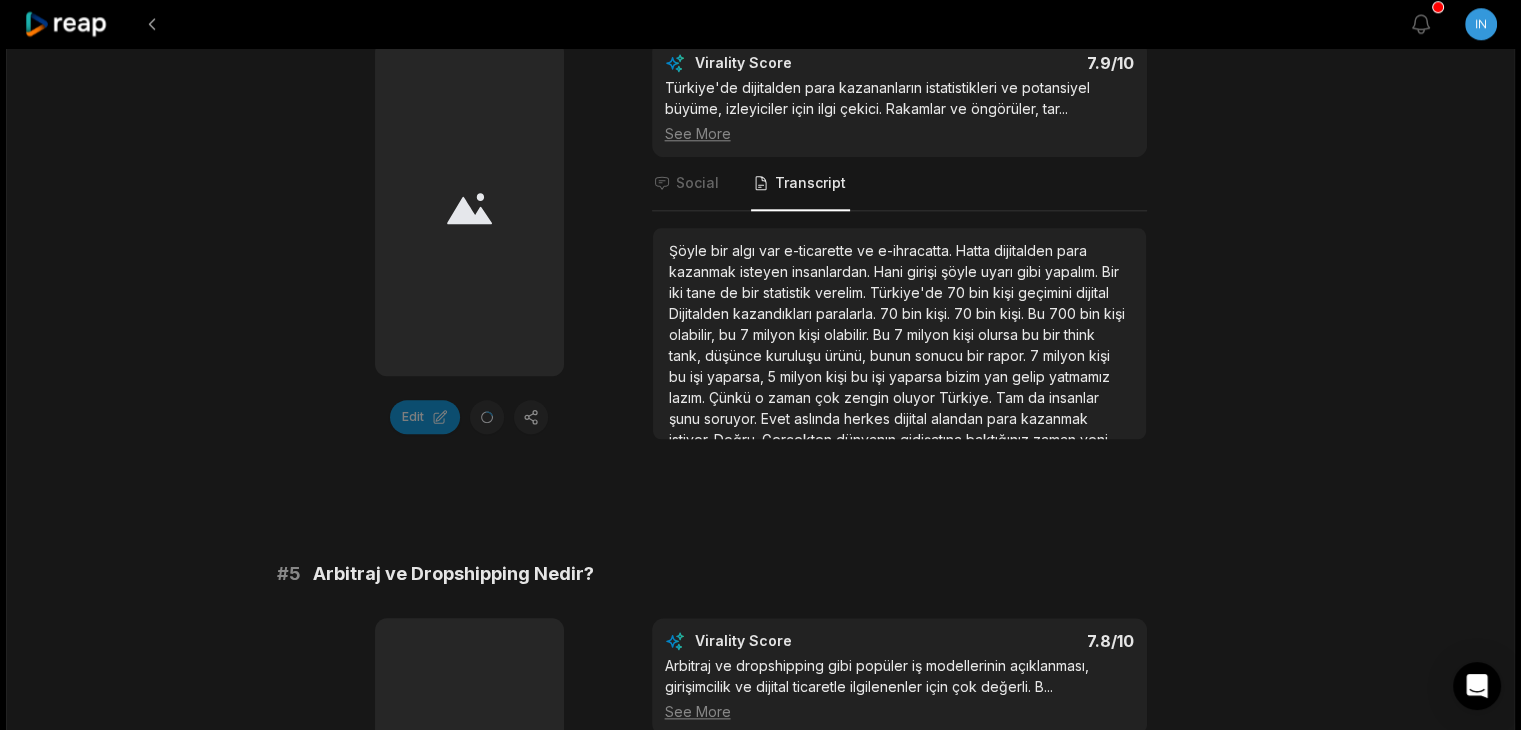 scroll, scrollTop: 2160, scrollLeft: 0, axis: vertical 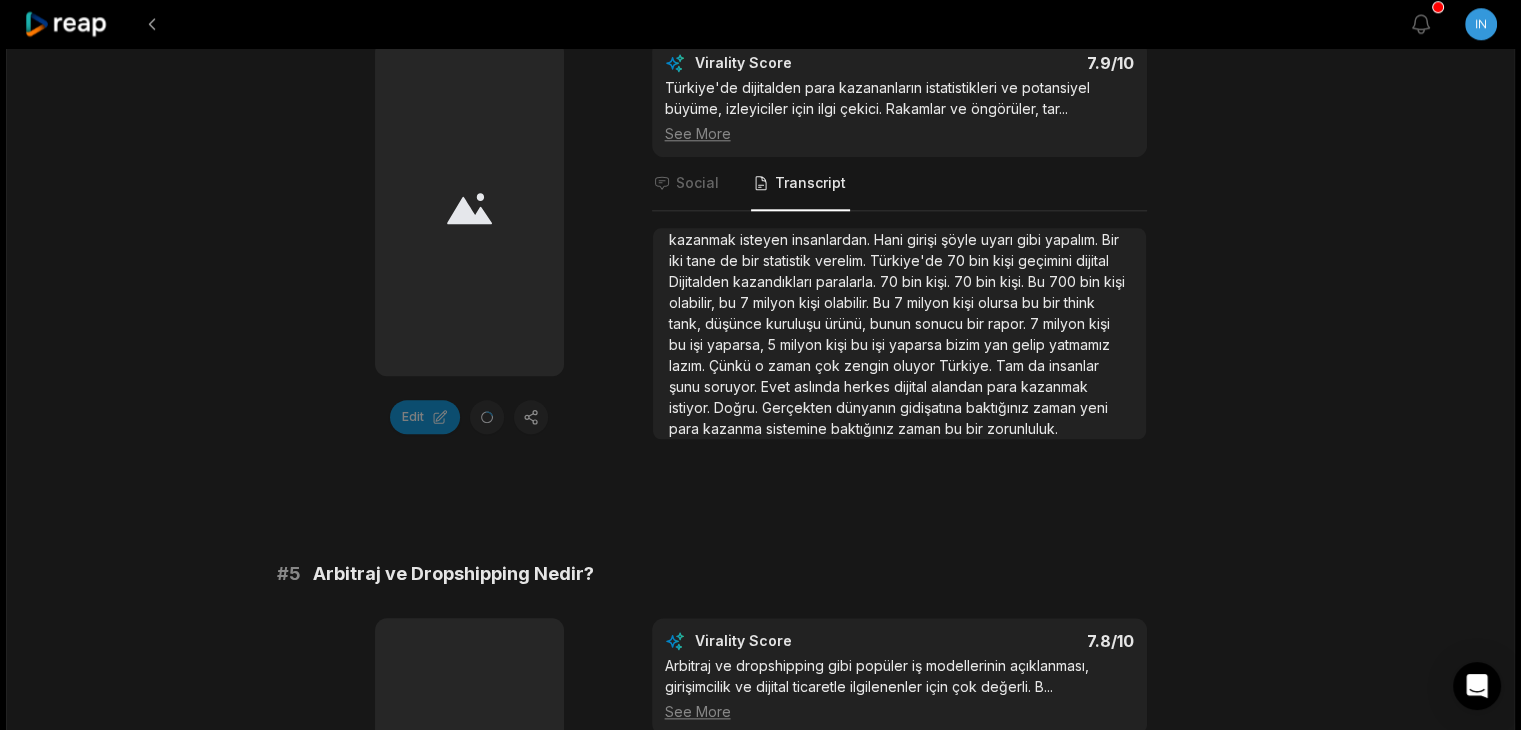 click on "gidişatına" at bounding box center [933, 407] 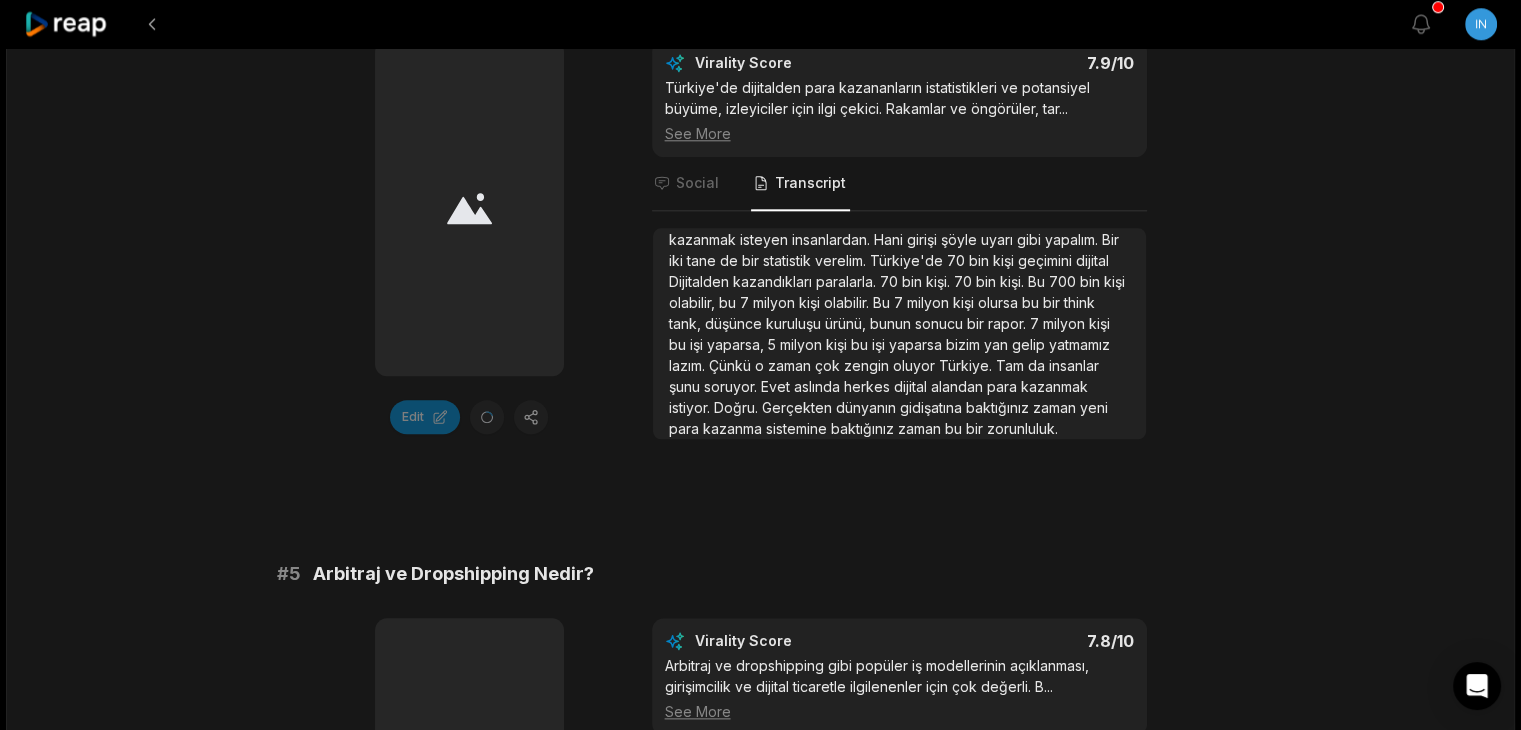 scroll, scrollTop: 0, scrollLeft: 0, axis: both 